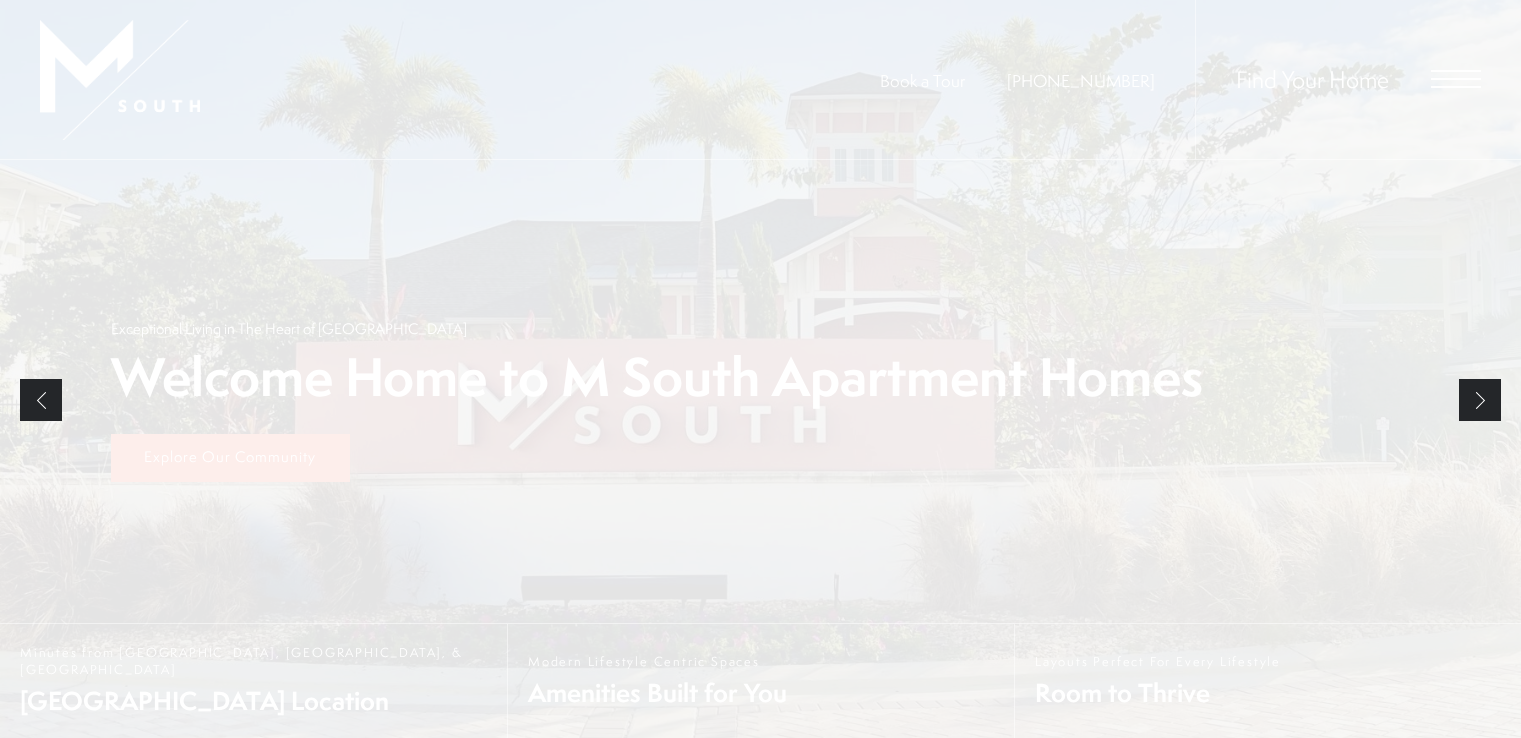 scroll, scrollTop: 0, scrollLeft: 0, axis: both 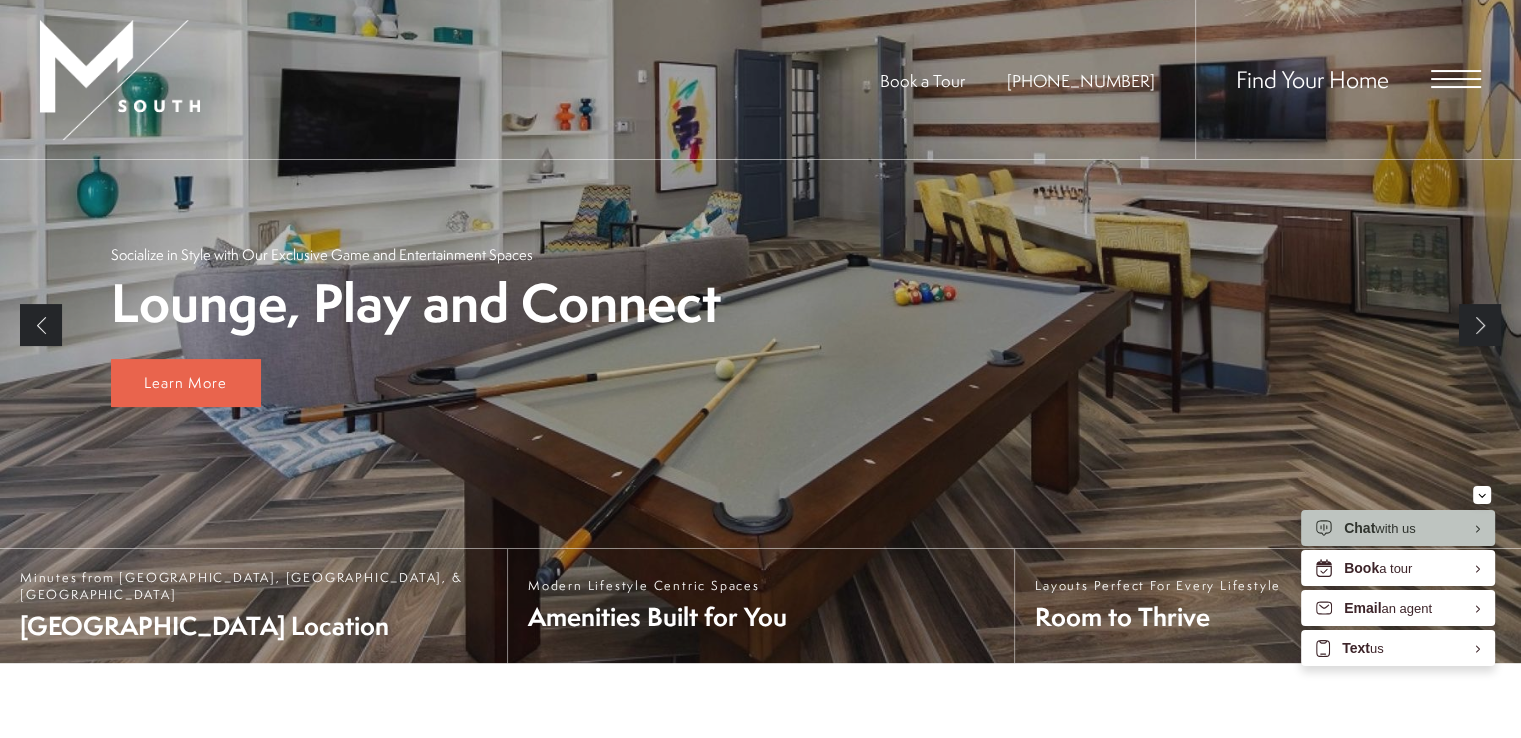click at bounding box center [1456, 79] 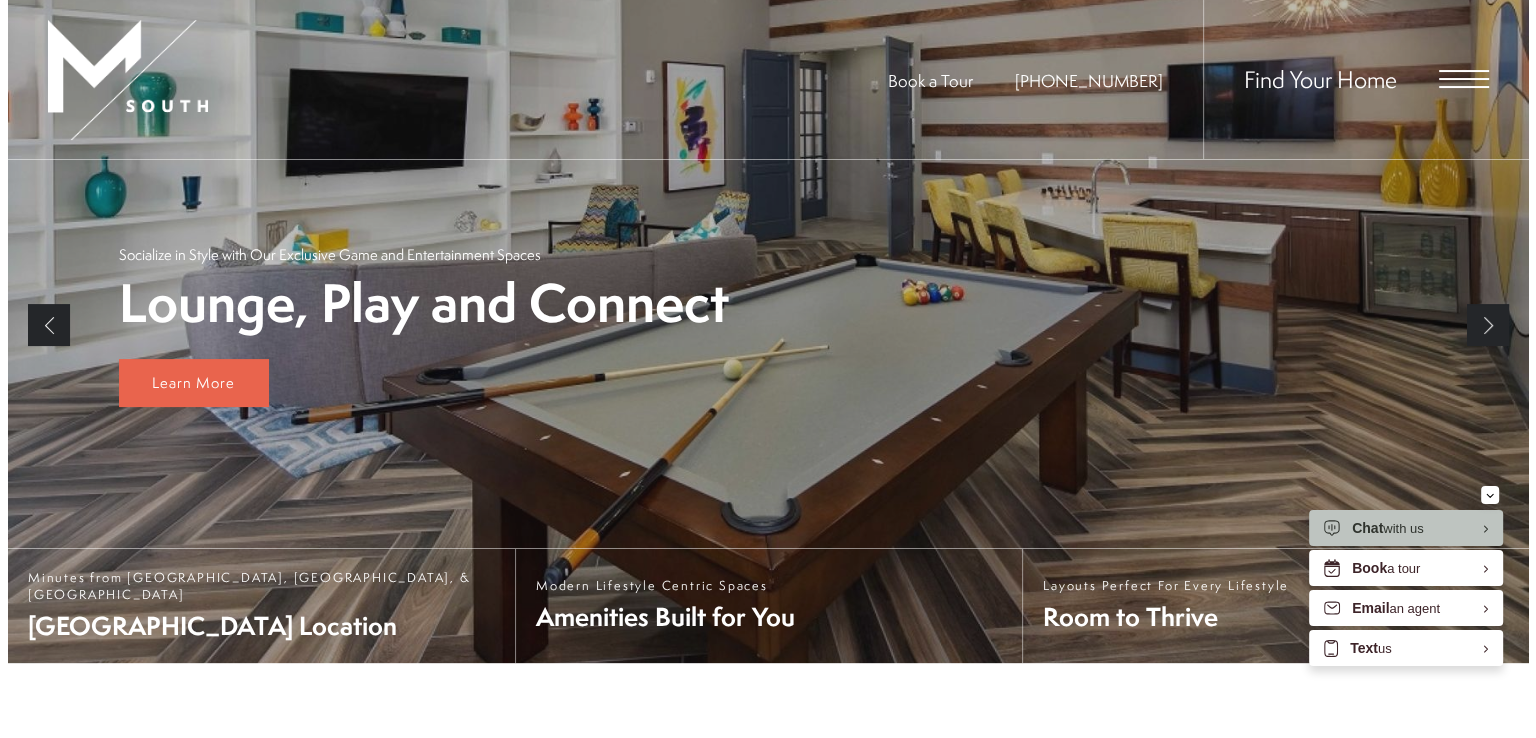 scroll, scrollTop: 0, scrollLeft: 0, axis: both 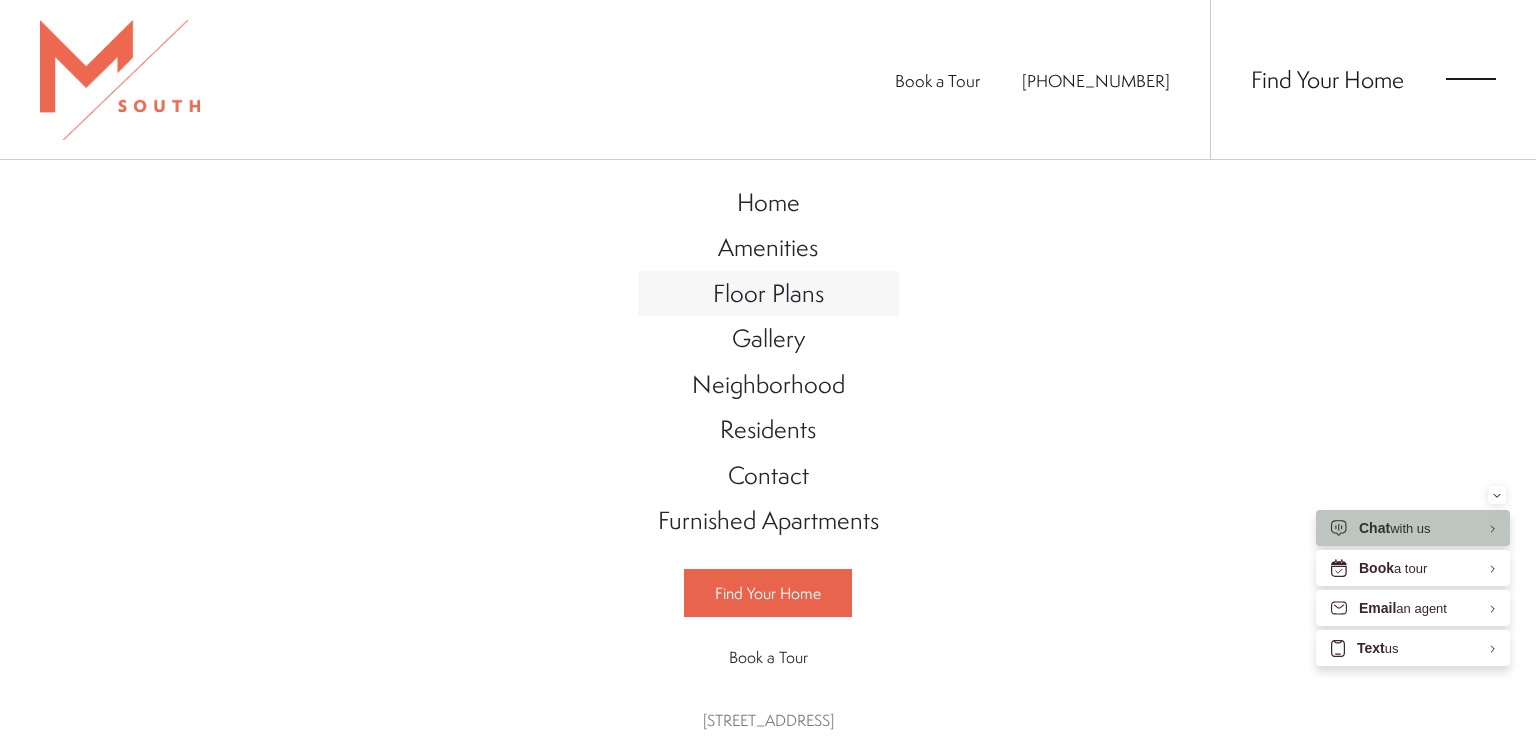 click on "Floor Plans" at bounding box center (768, 293) 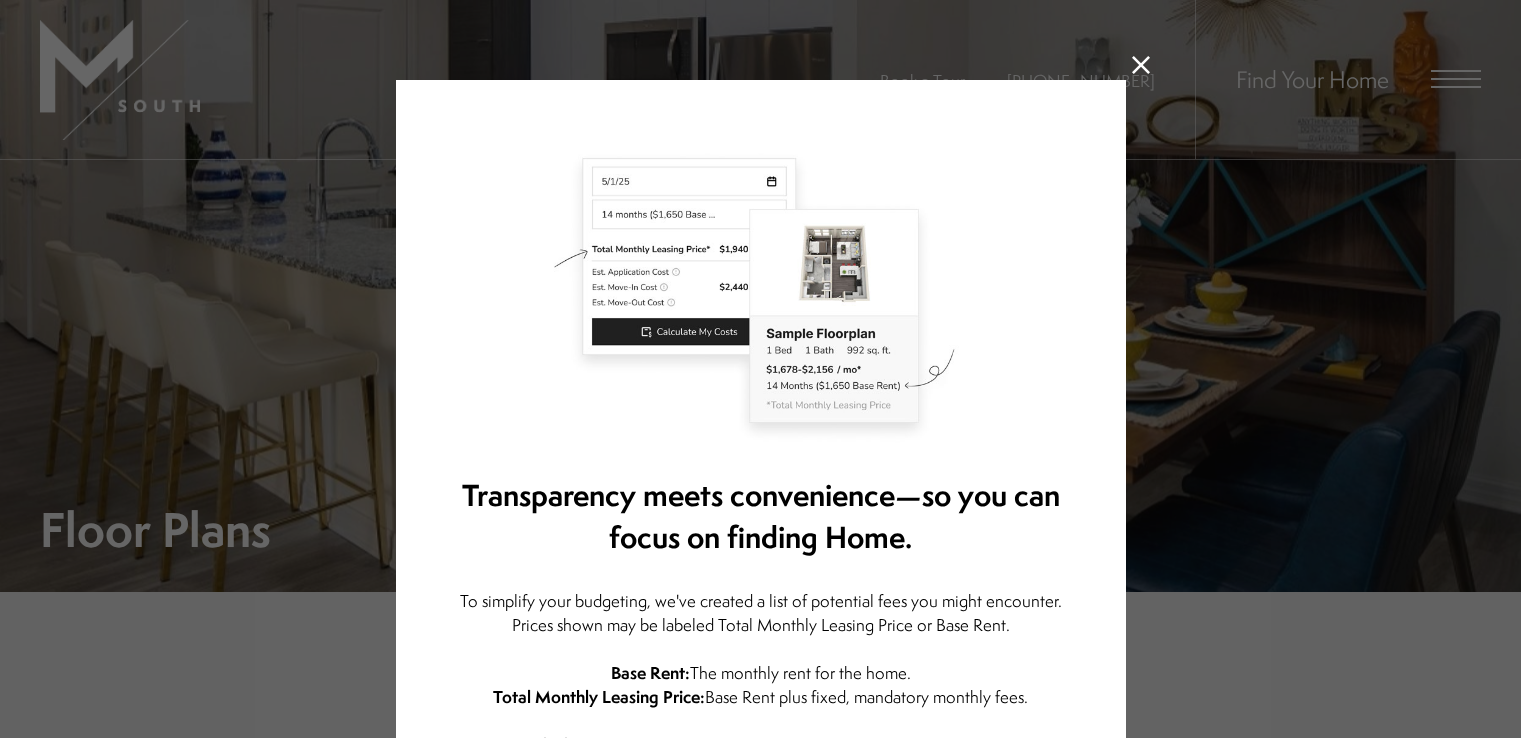 scroll, scrollTop: 0, scrollLeft: 0, axis: both 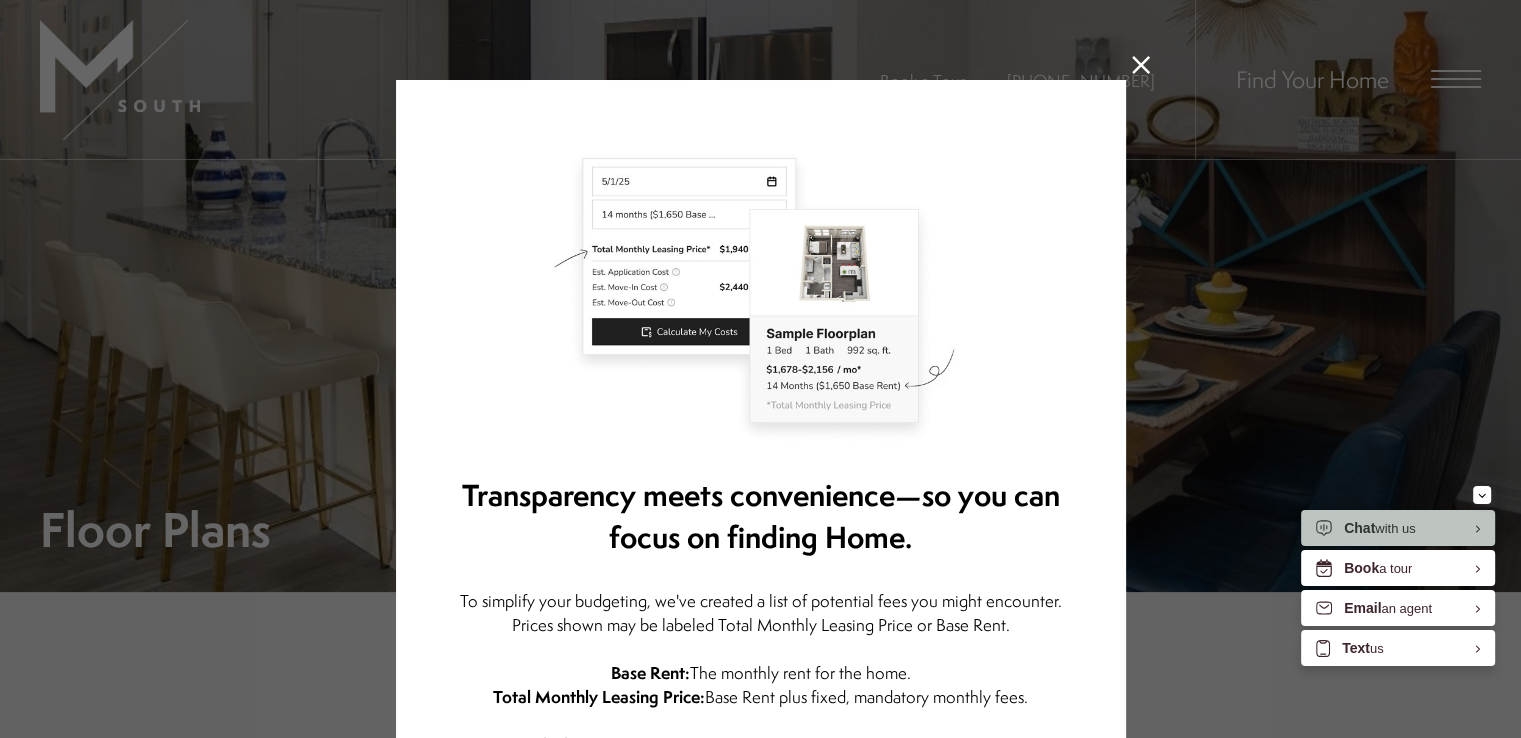 click 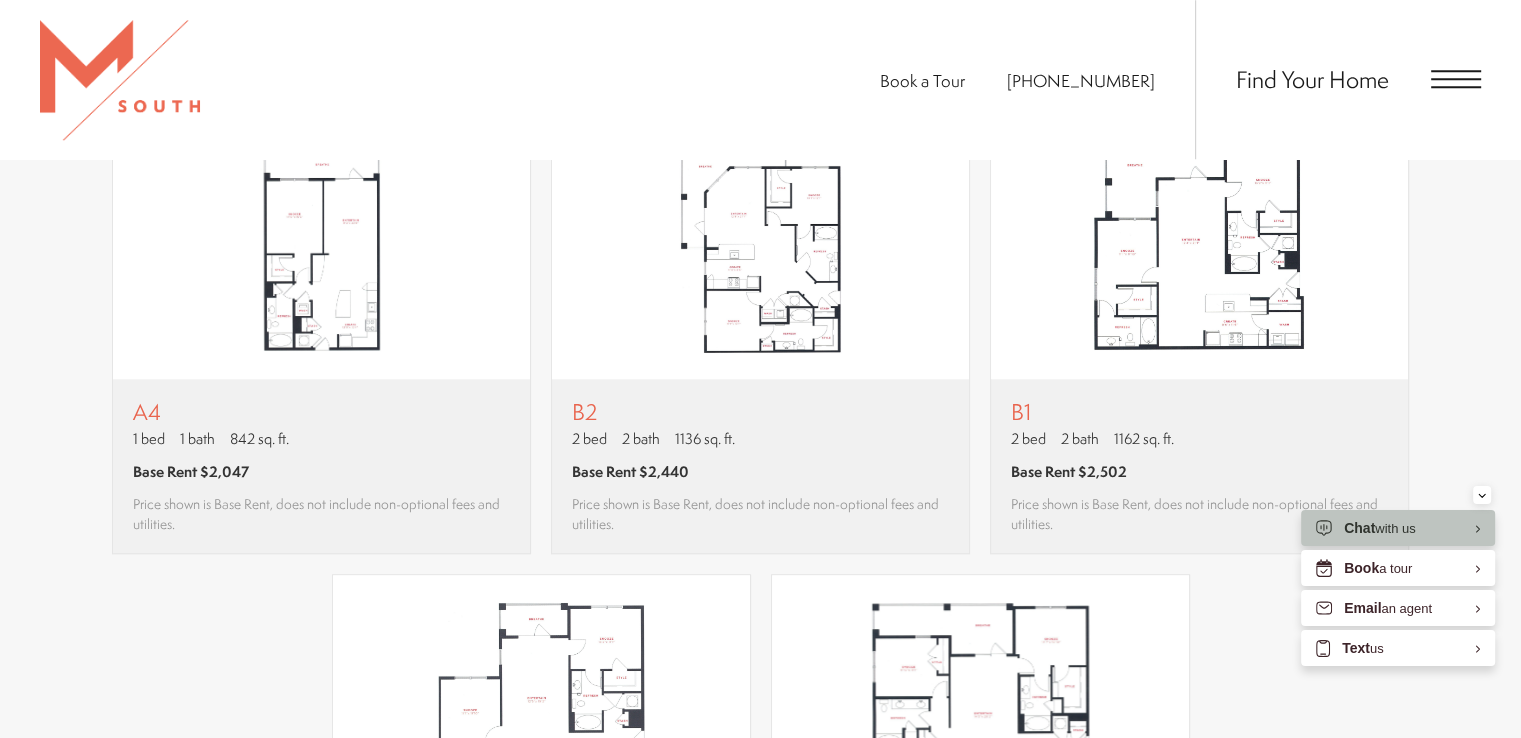 scroll, scrollTop: 1880, scrollLeft: 0, axis: vertical 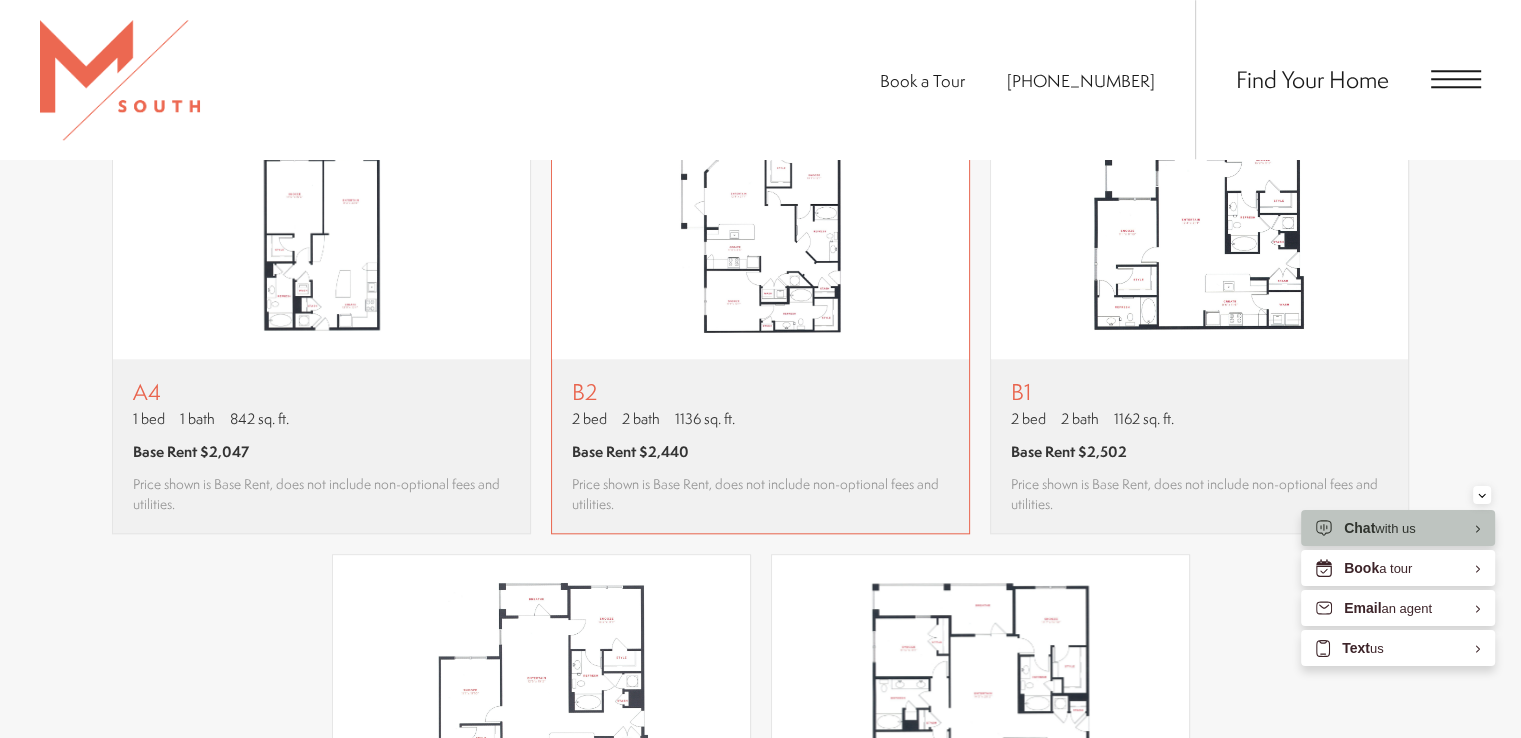click at bounding box center [760, 228] 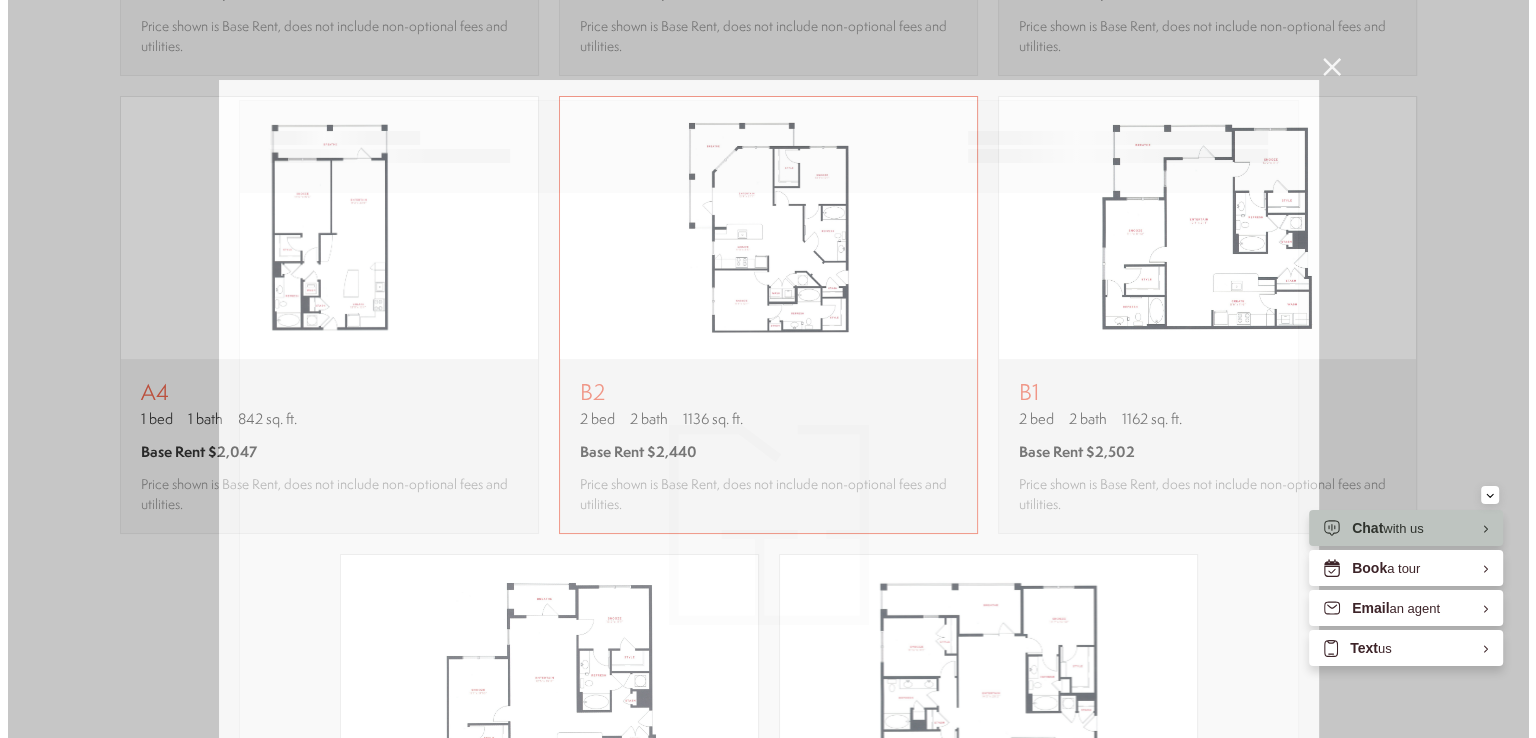 scroll, scrollTop: 0, scrollLeft: 0, axis: both 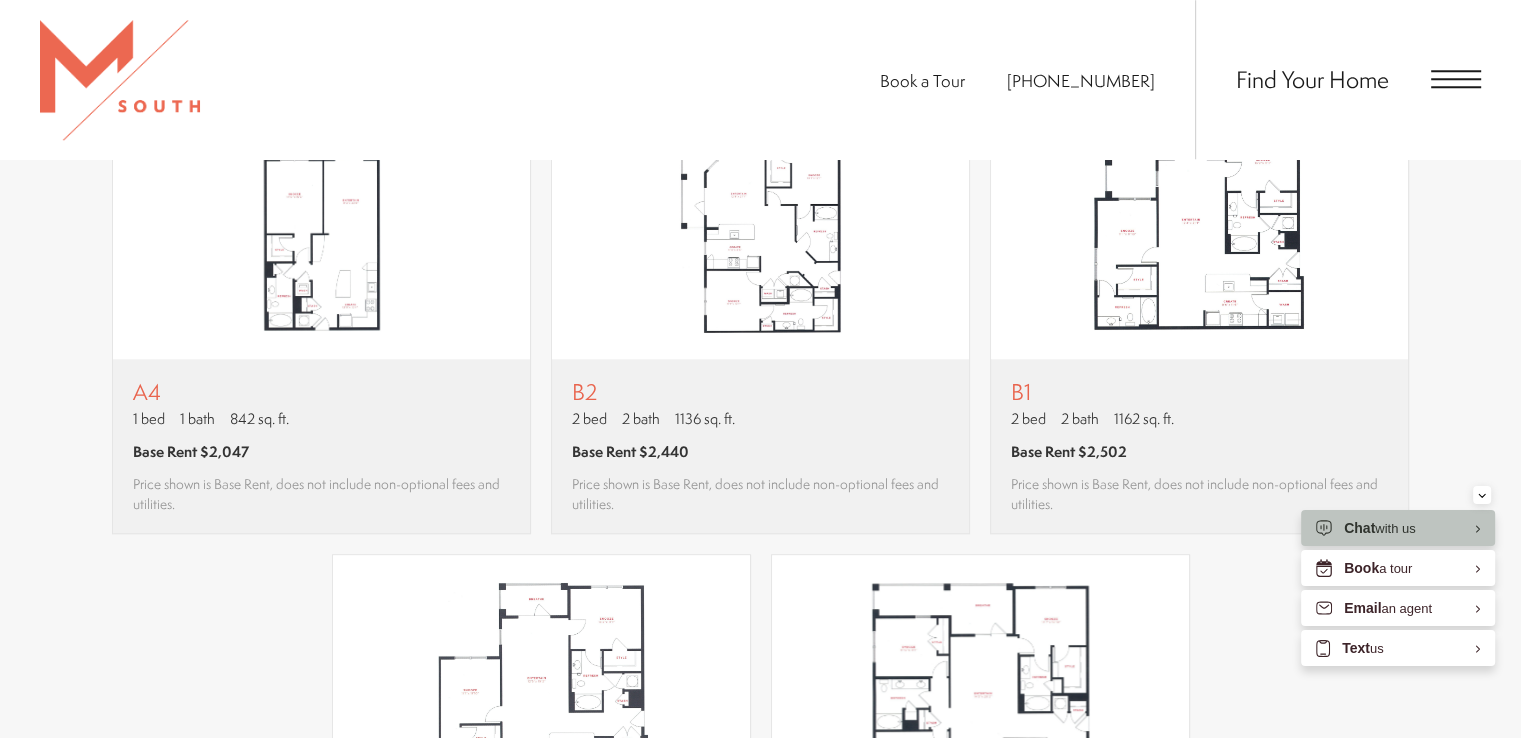 drag, startPoint x: 1524, startPoint y: 218, endPoint x: 1527, endPoint y: 247, distance: 29.15476 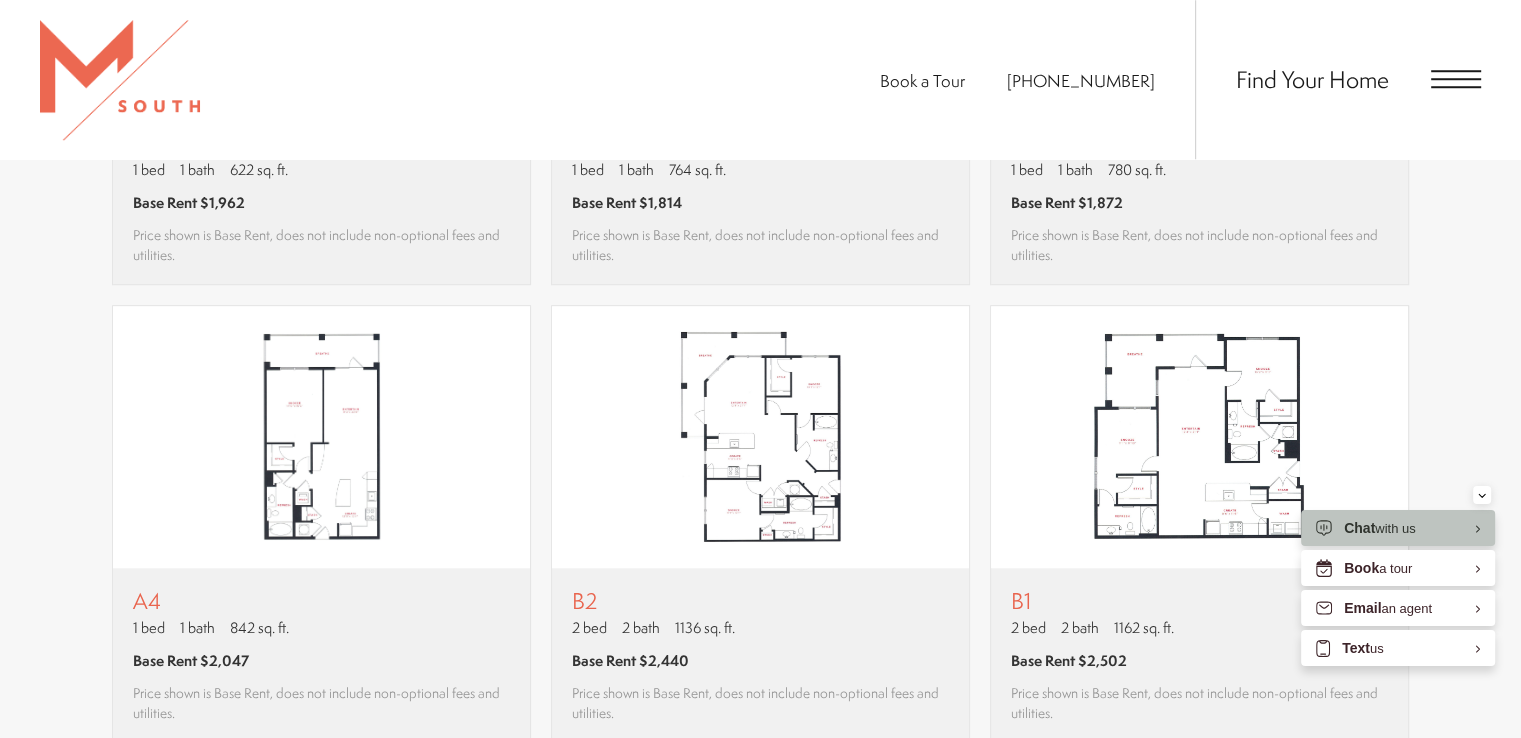scroll, scrollTop: 1704, scrollLeft: 0, axis: vertical 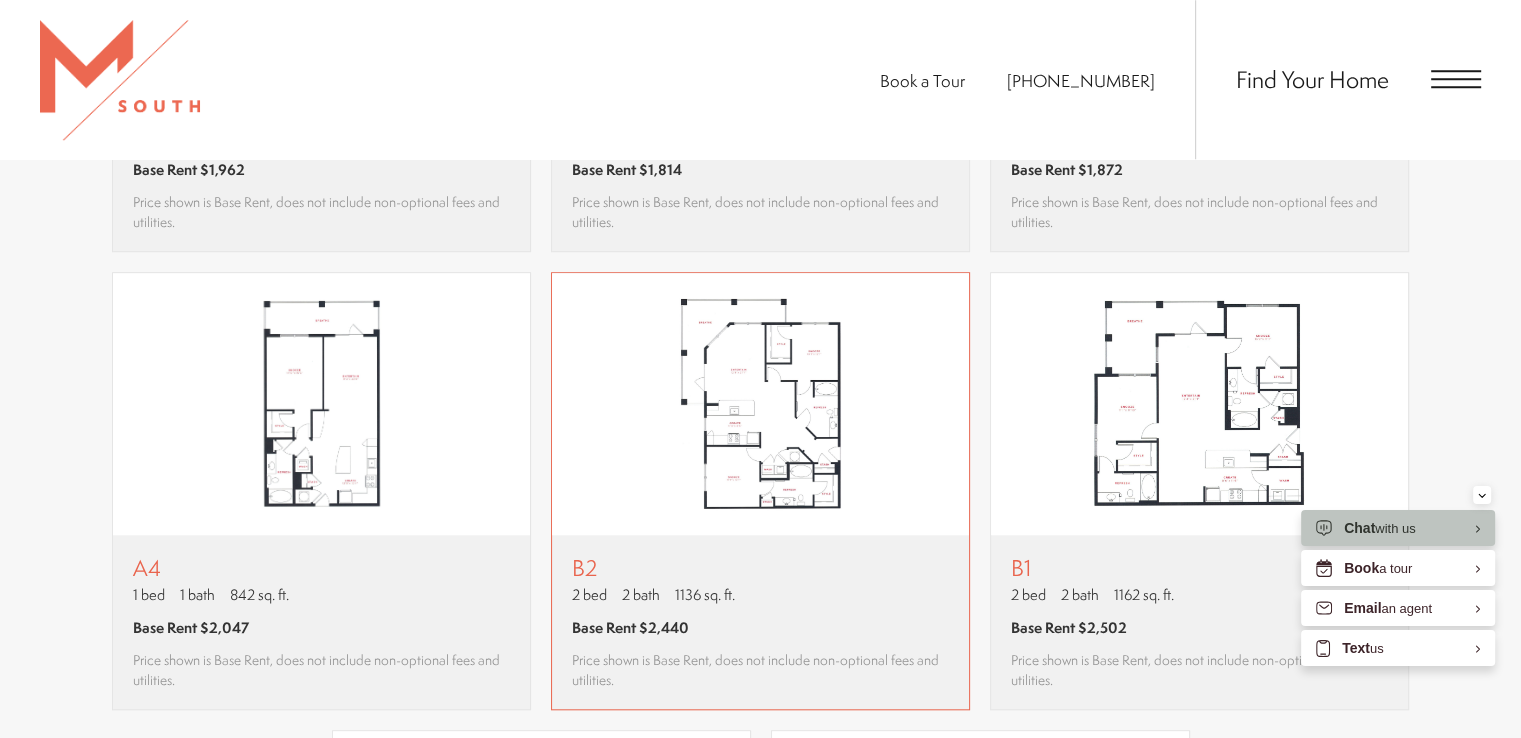 click at bounding box center (760, 404) 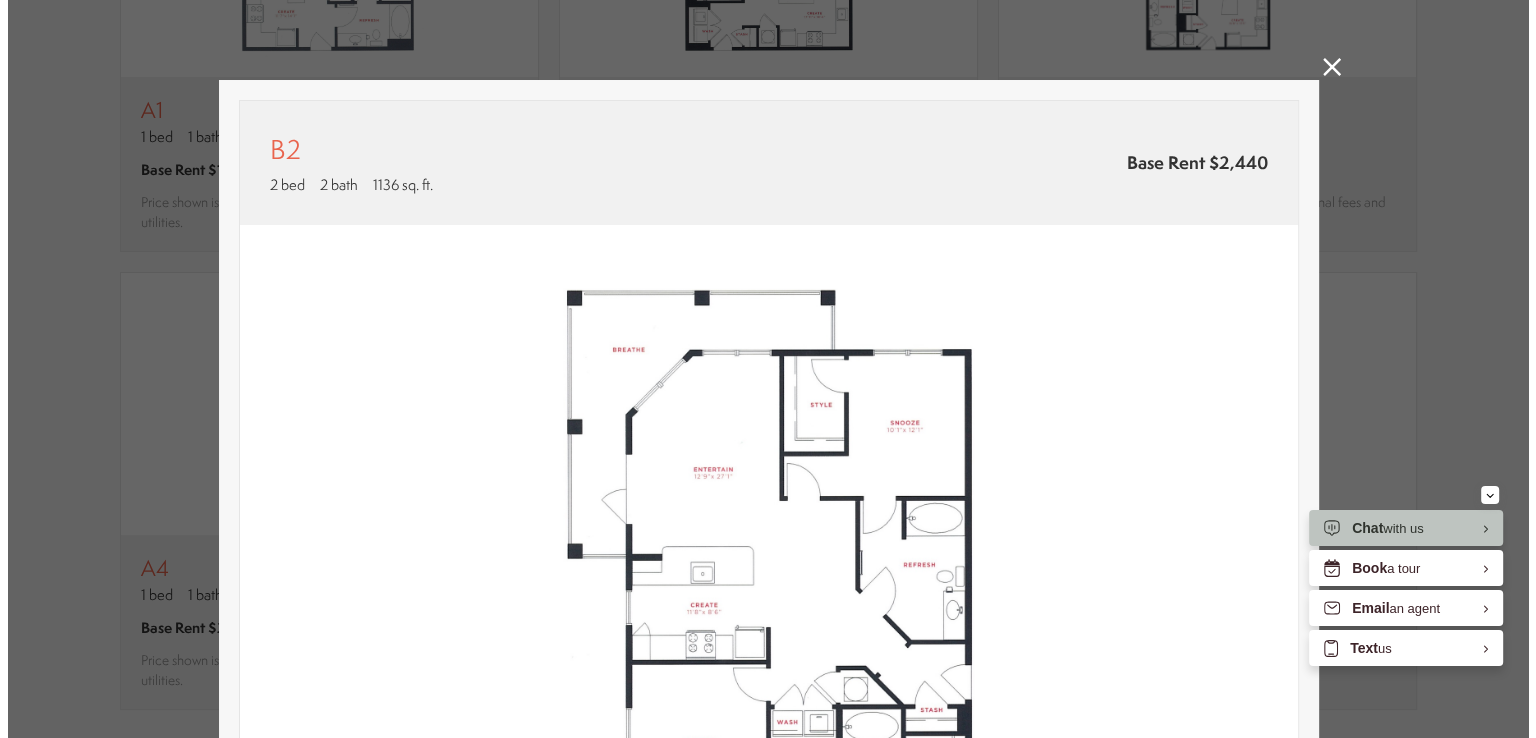 scroll, scrollTop: 0, scrollLeft: 0, axis: both 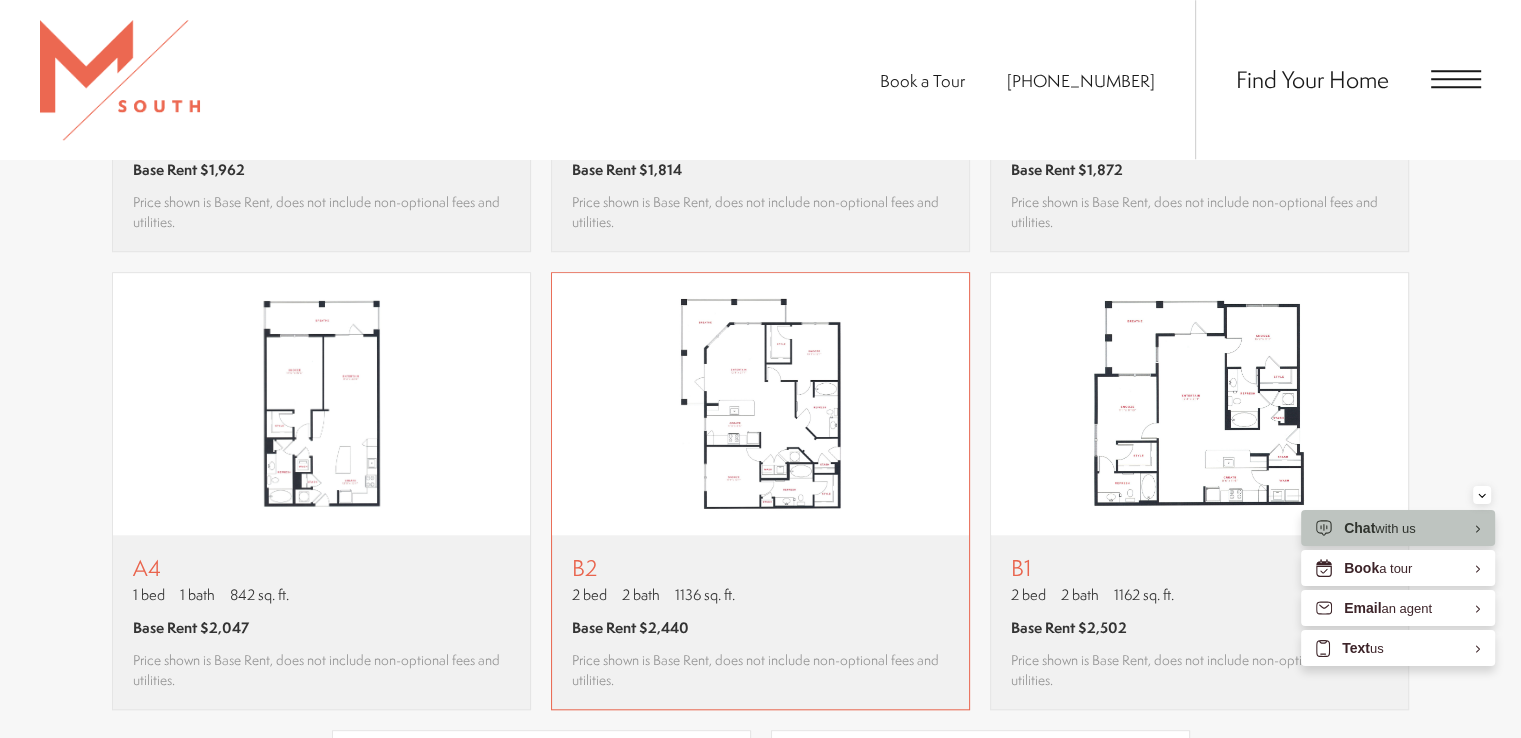 click at bounding box center (760, 404) 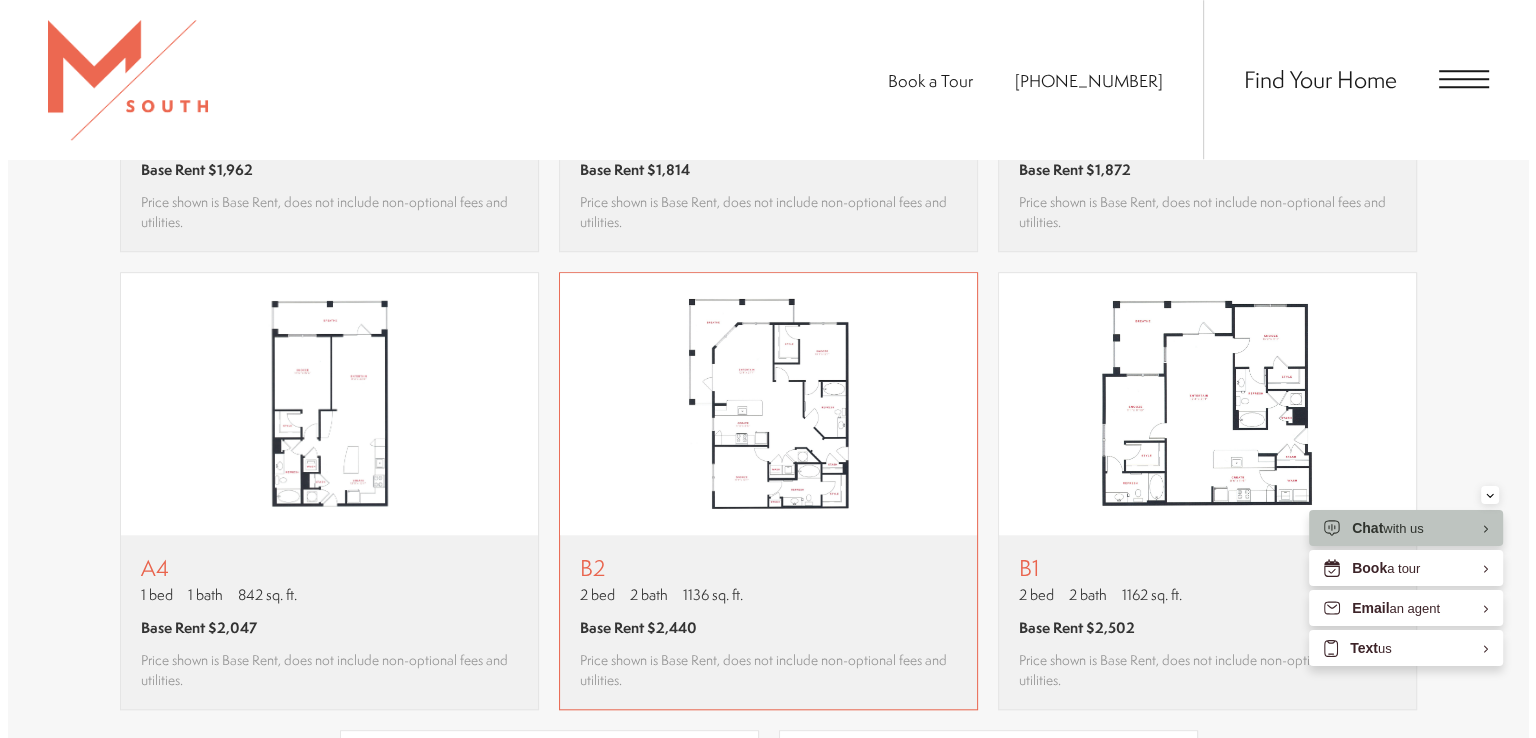 scroll, scrollTop: 0, scrollLeft: 0, axis: both 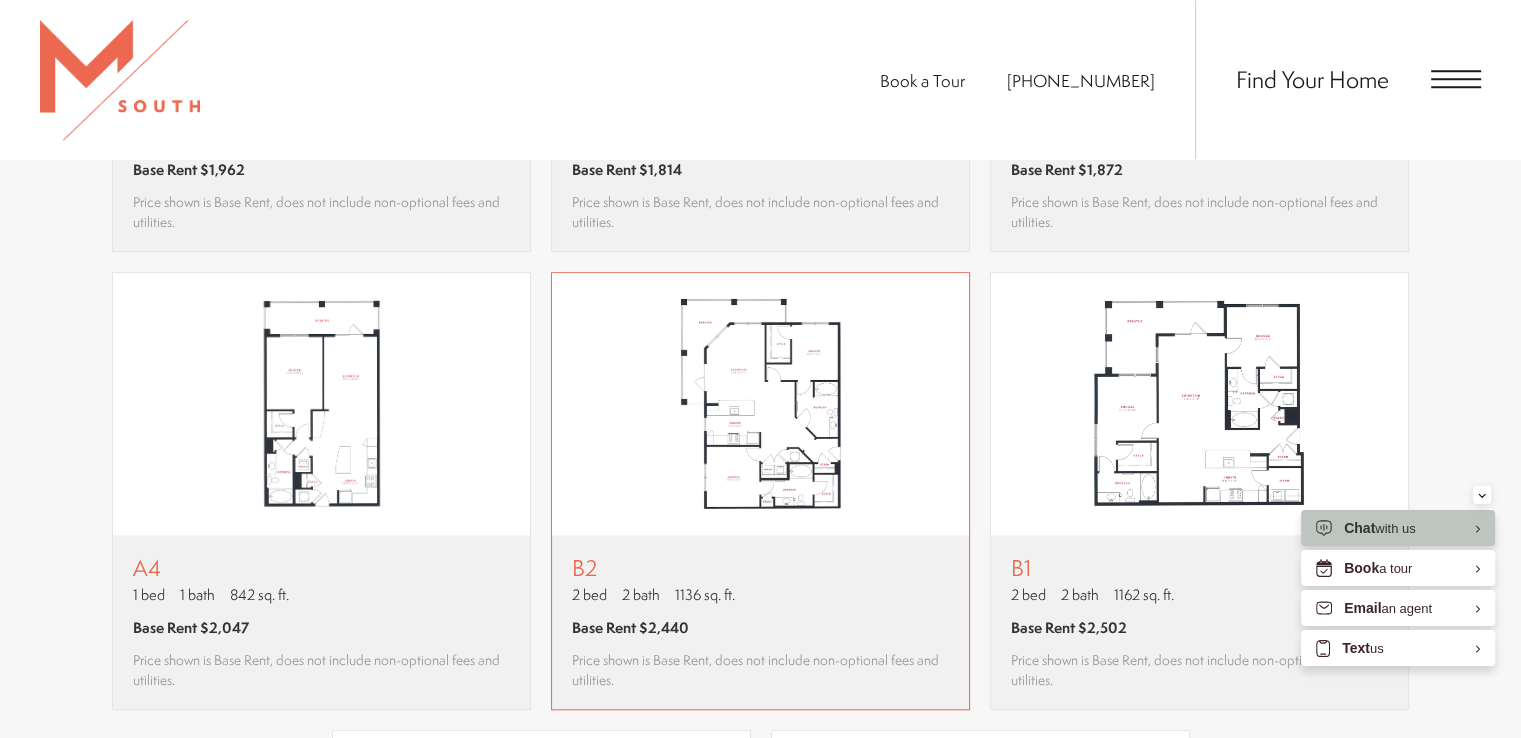 click at bounding box center [760, 404] 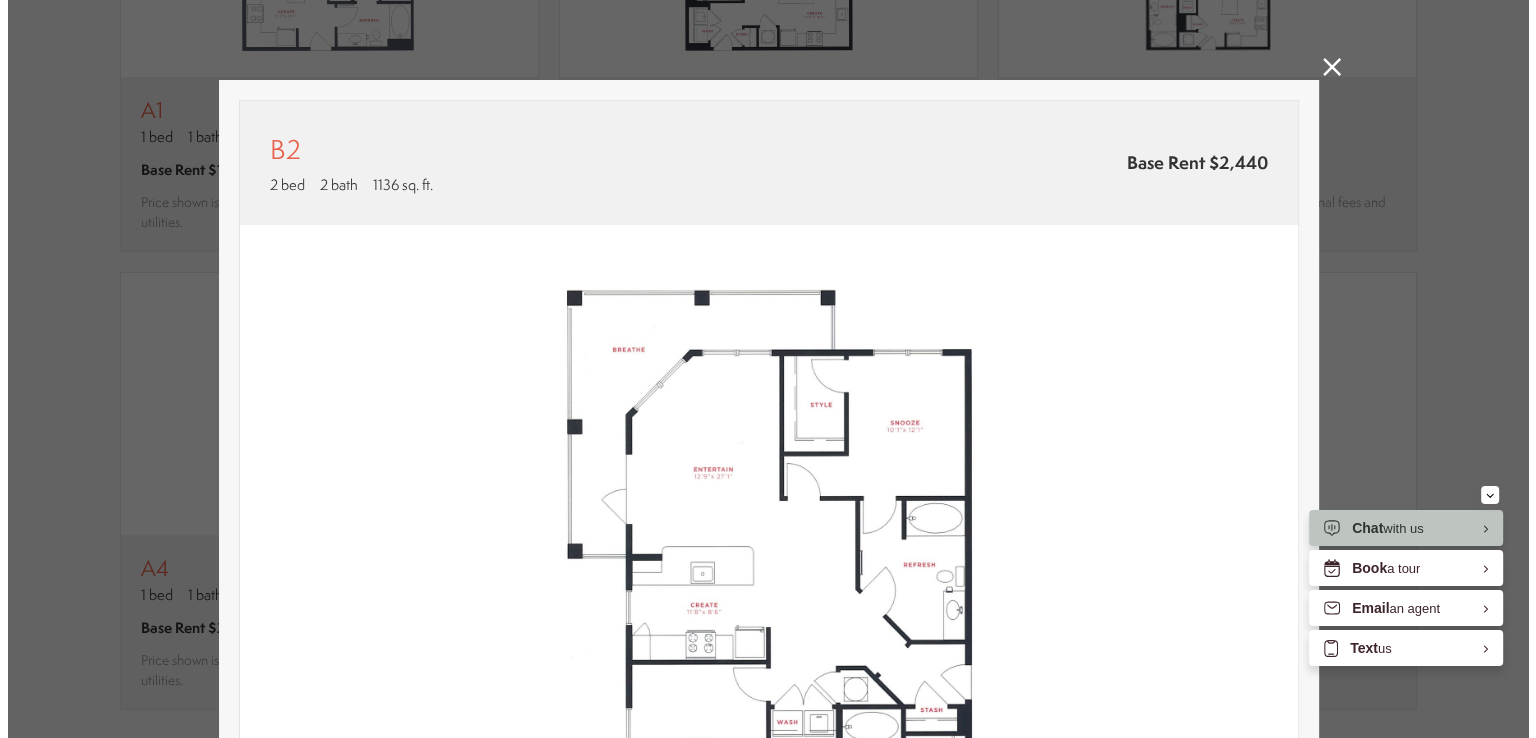 scroll, scrollTop: 0, scrollLeft: 0, axis: both 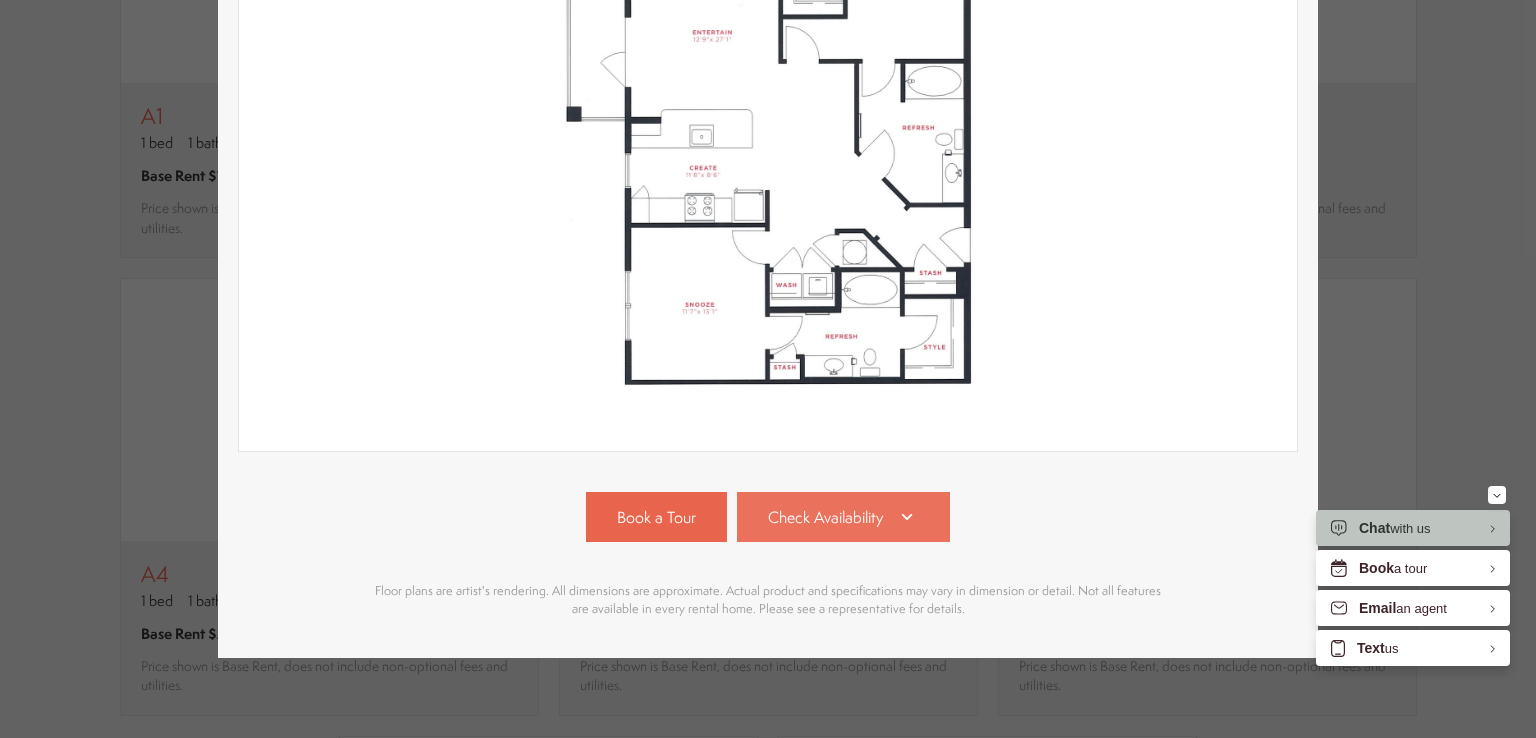 click on "Check Availability" at bounding box center [825, 517] 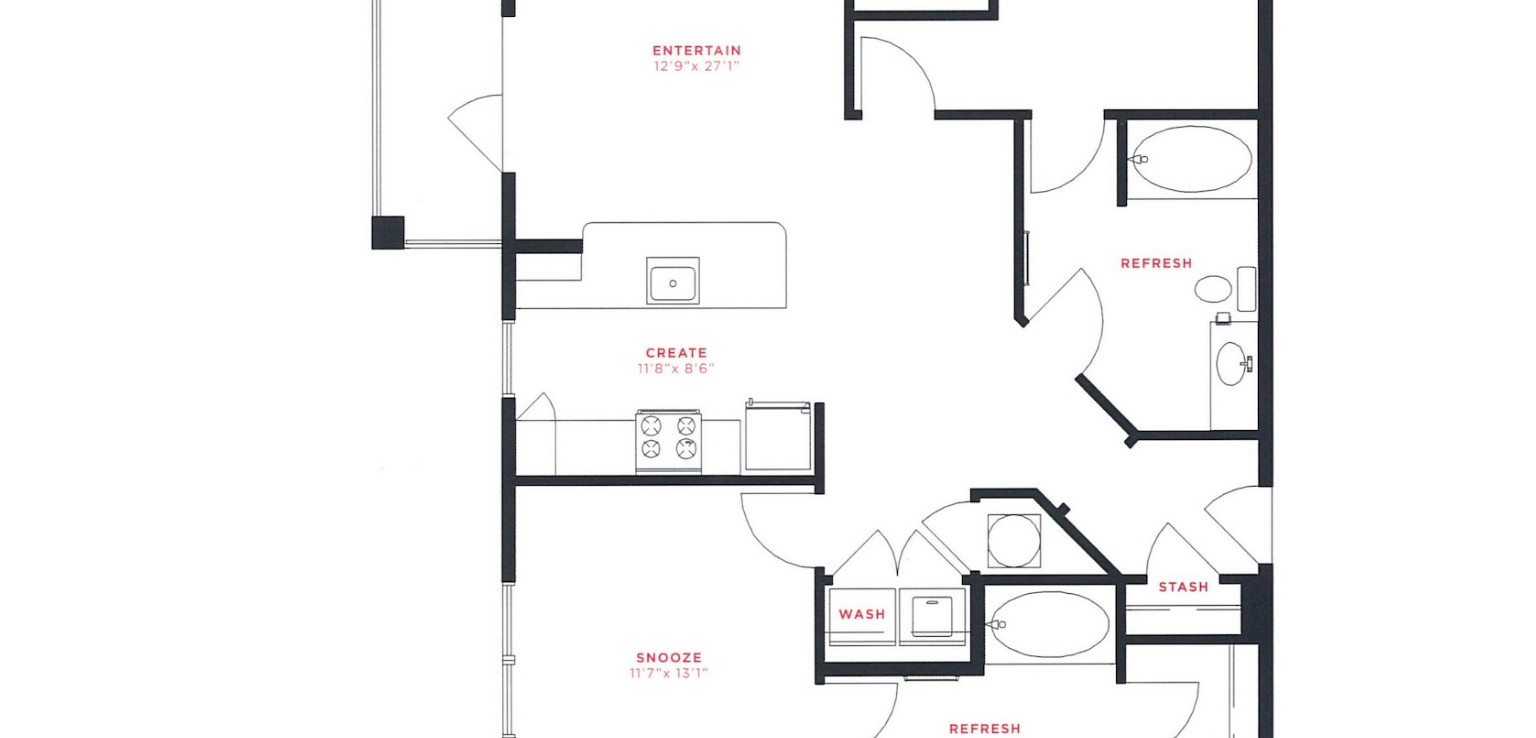 scroll, scrollTop: 250, scrollLeft: 0, axis: vertical 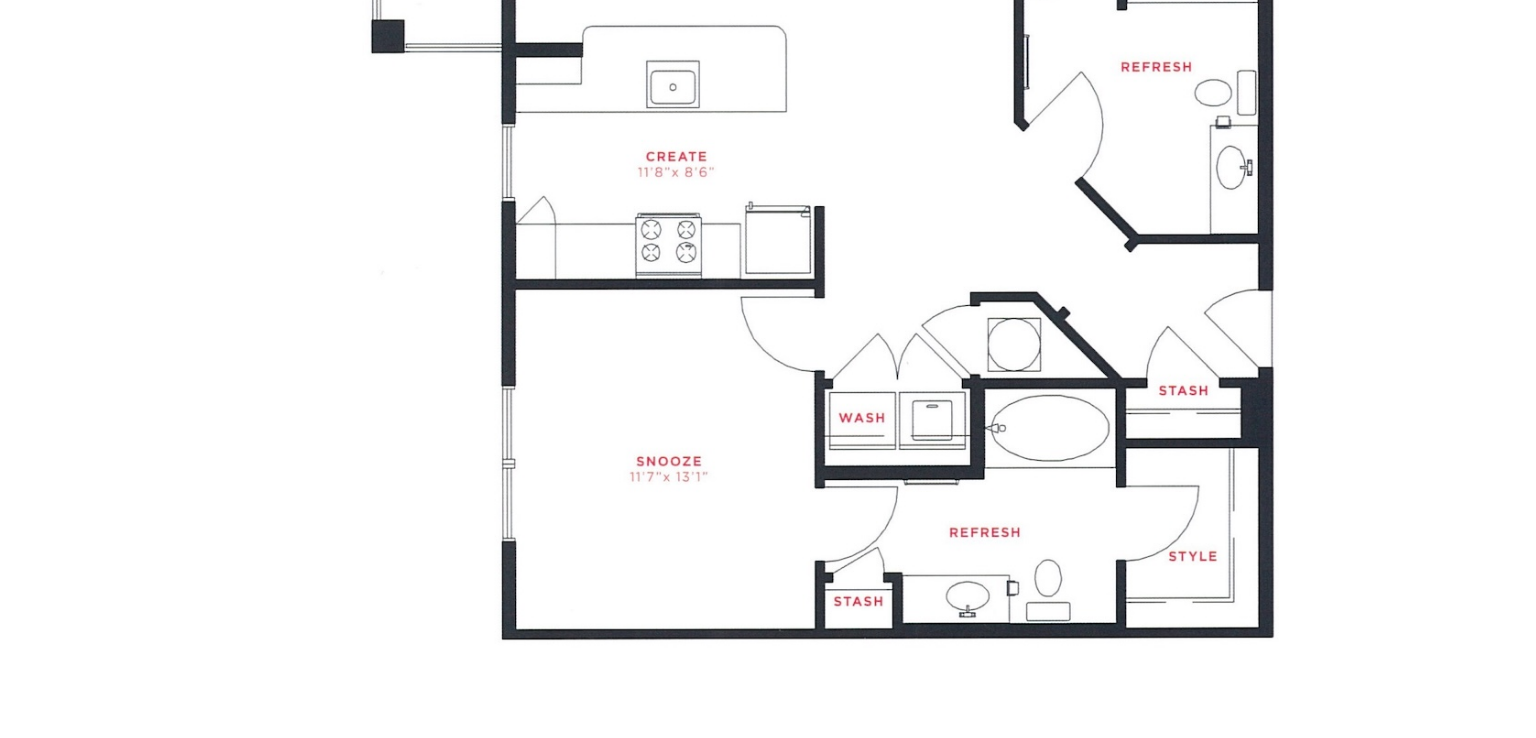drag, startPoint x: 869, startPoint y: 453, endPoint x: 791, endPoint y: 410, distance: 89.06739 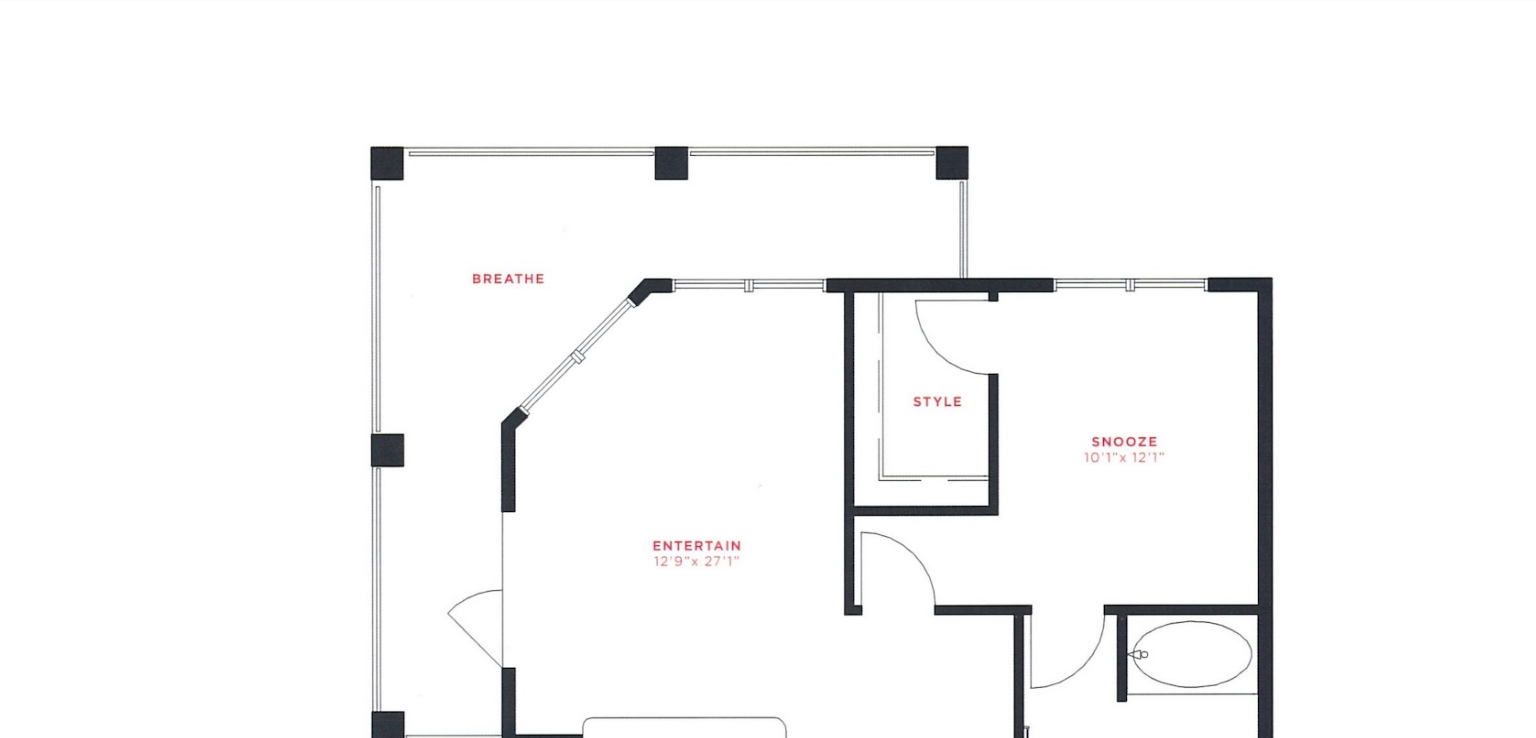 scroll, scrollTop: 0, scrollLeft: 0, axis: both 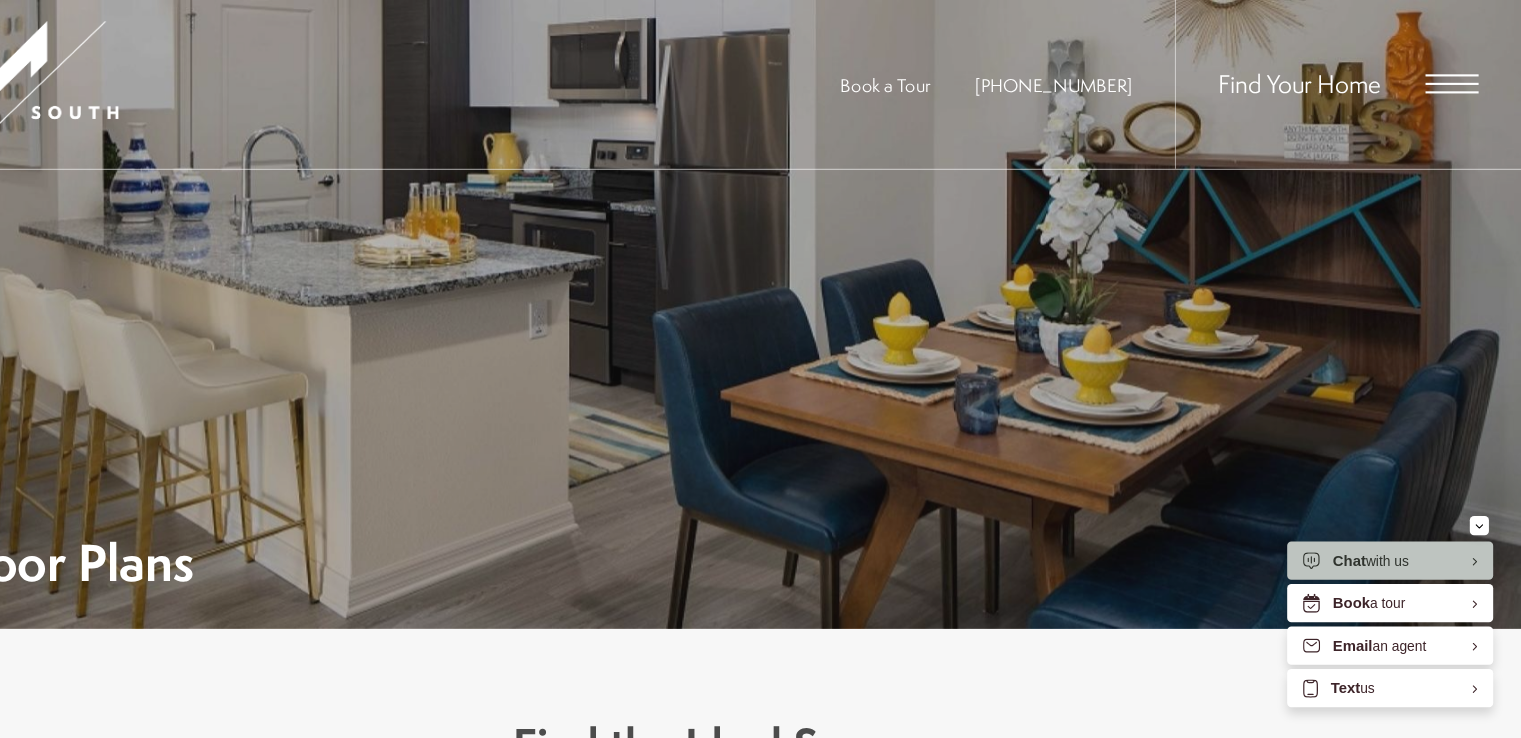 click on "Find Your Home" at bounding box center (1338, 79) 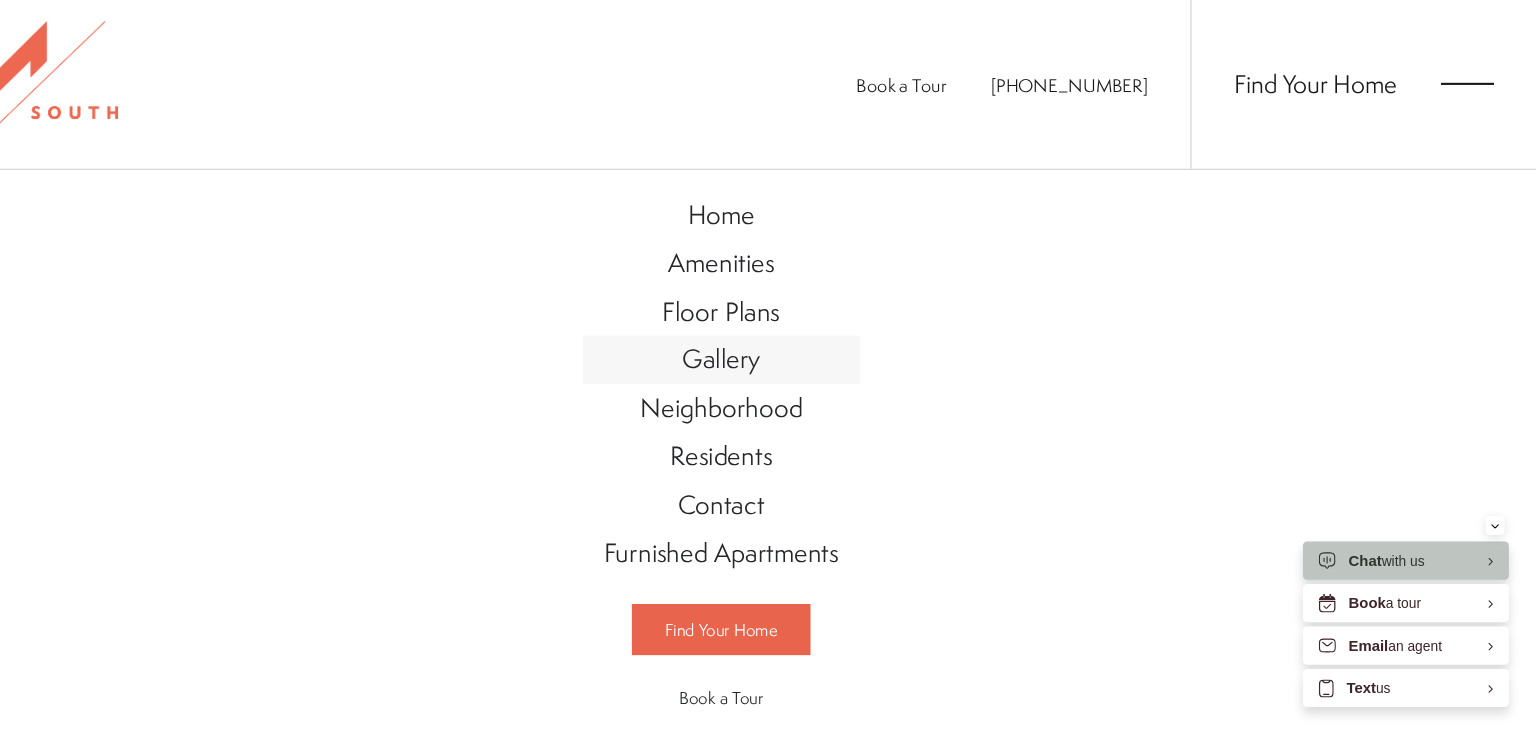 click on "Gallery" at bounding box center (768, 338) 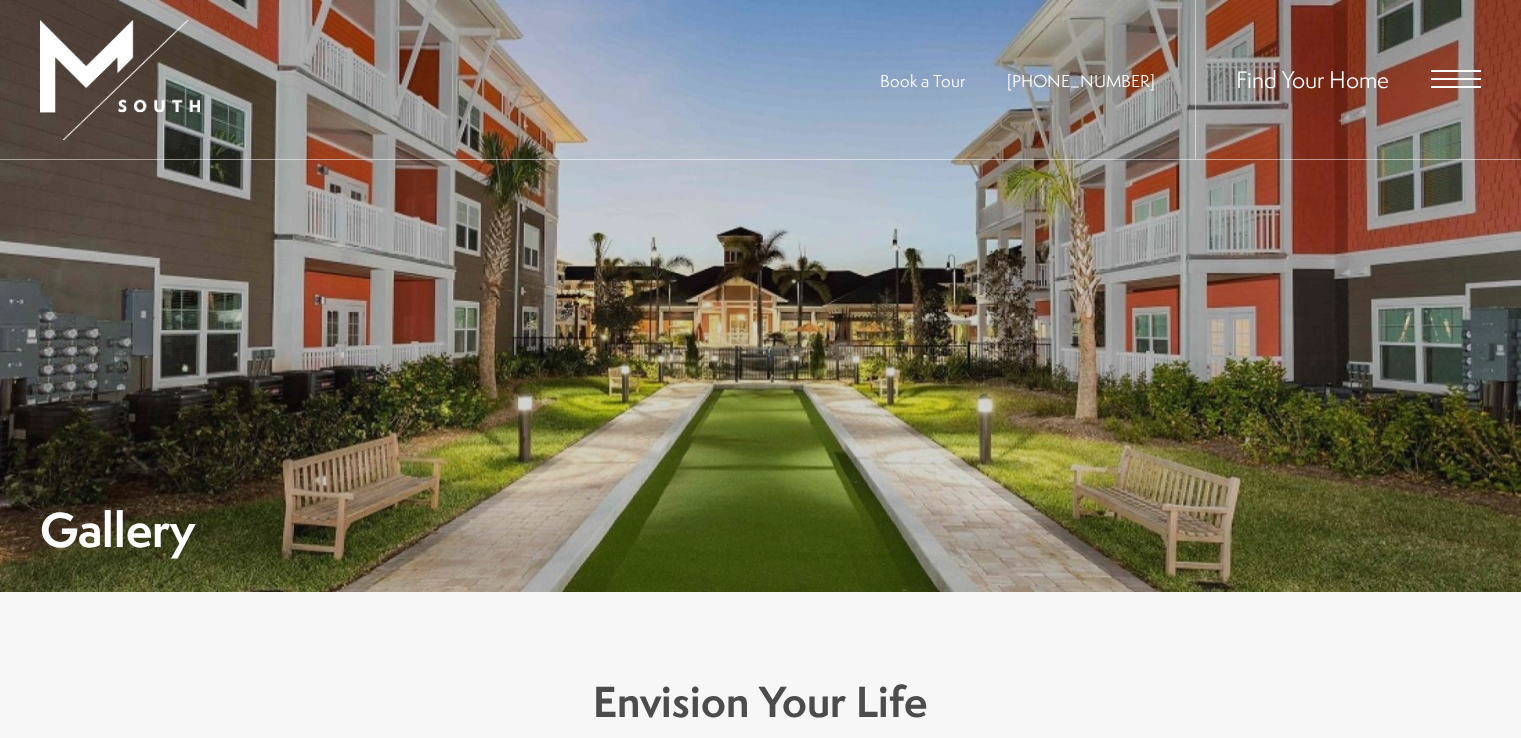 scroll, scrollTop: 0, scrollLeft: 0, axis: both 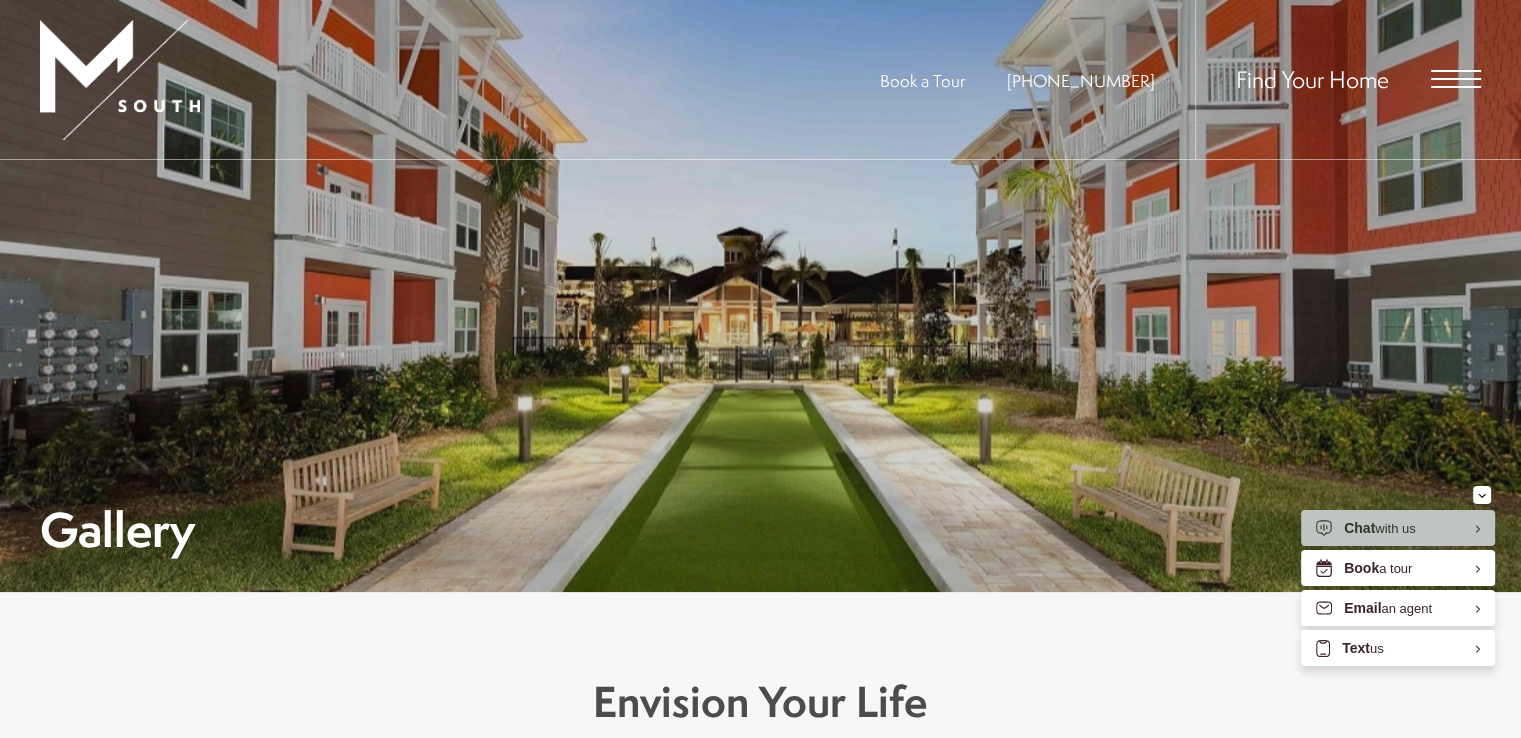 drag, startPoint x: 1528, startPoint y: 50, endPoint x: 1022, endPoint y: 201, distance: 528.0502 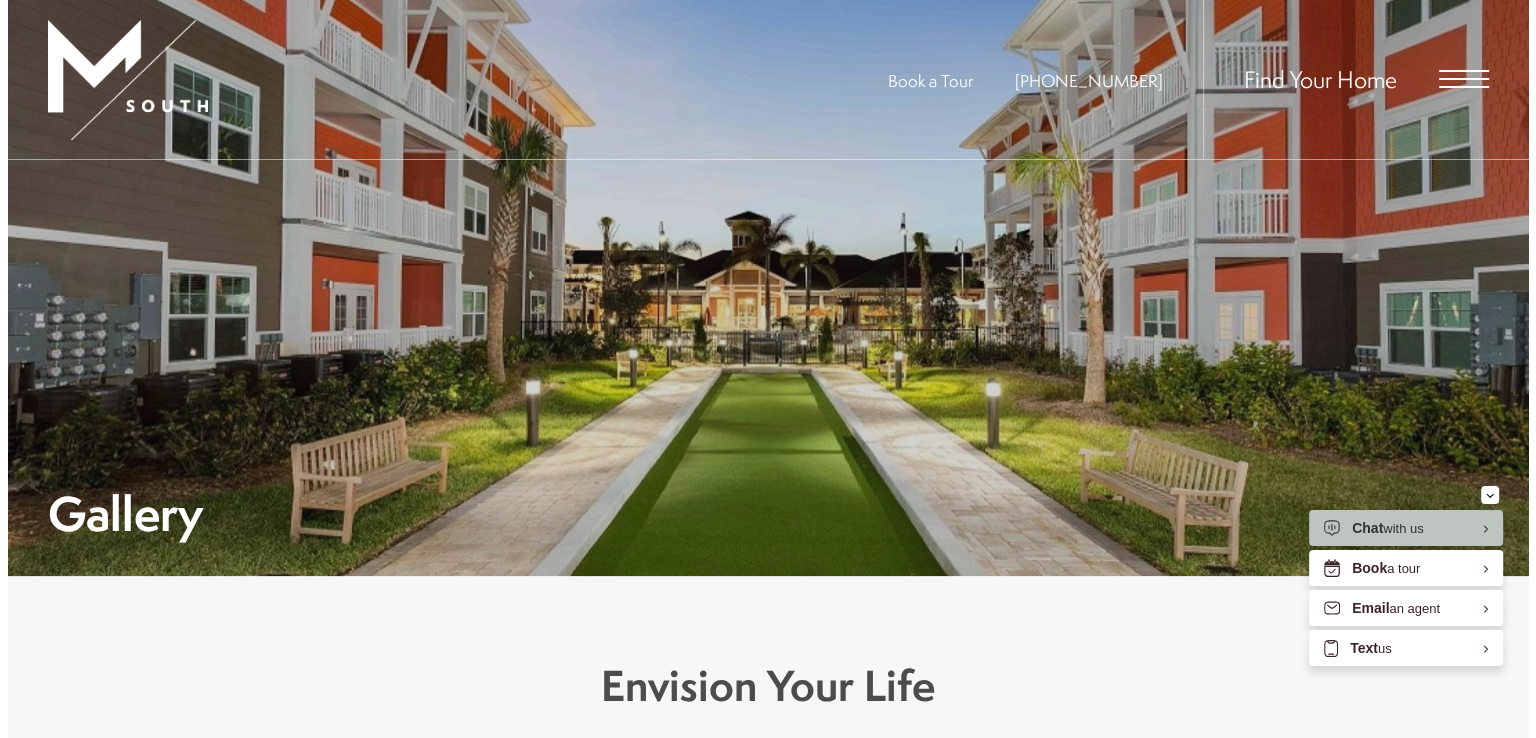 scroll, scrollTop: 0, scrollLeft: 0, axis: both 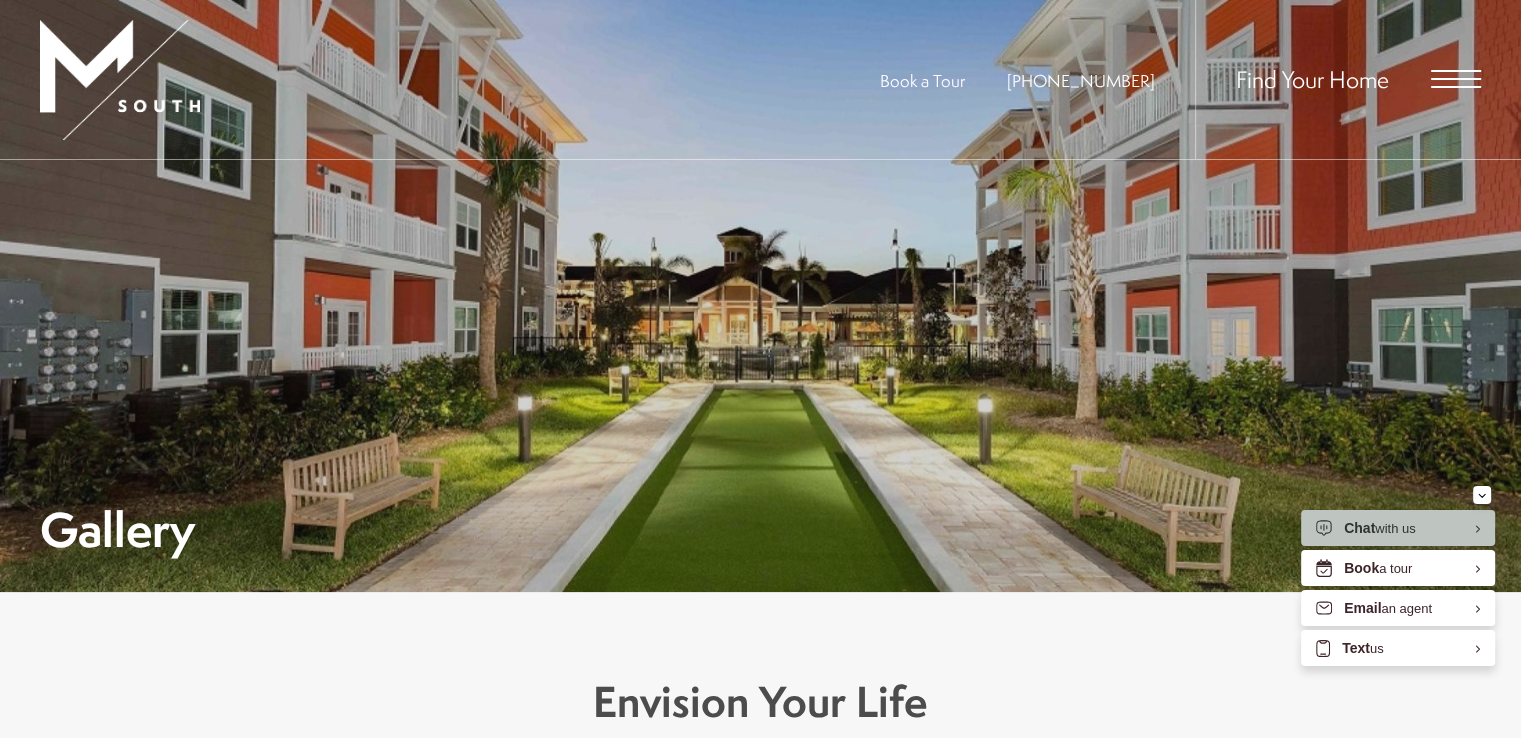 click at bounding box center (1456, 79) 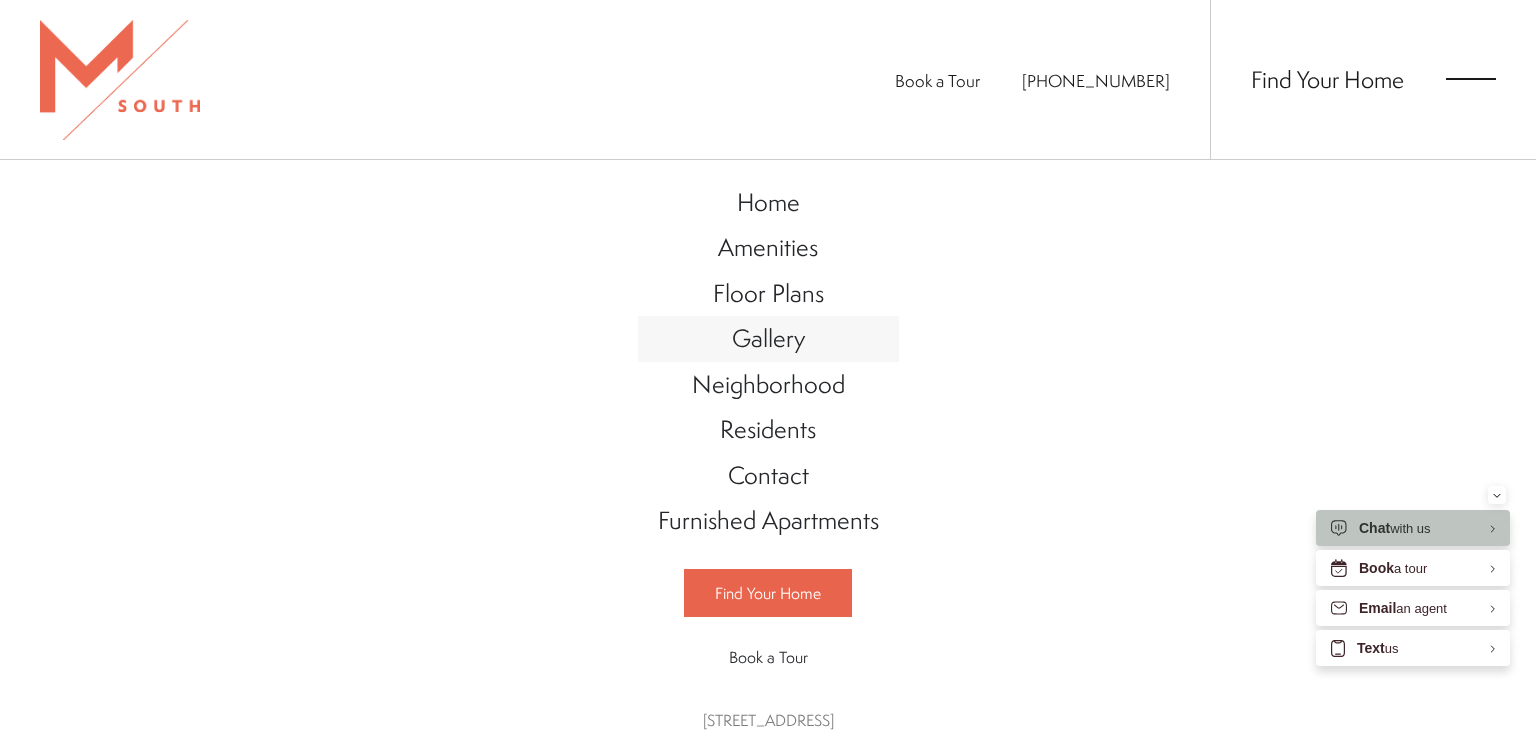 click on "Gallery" at bounding box center (768, 339) 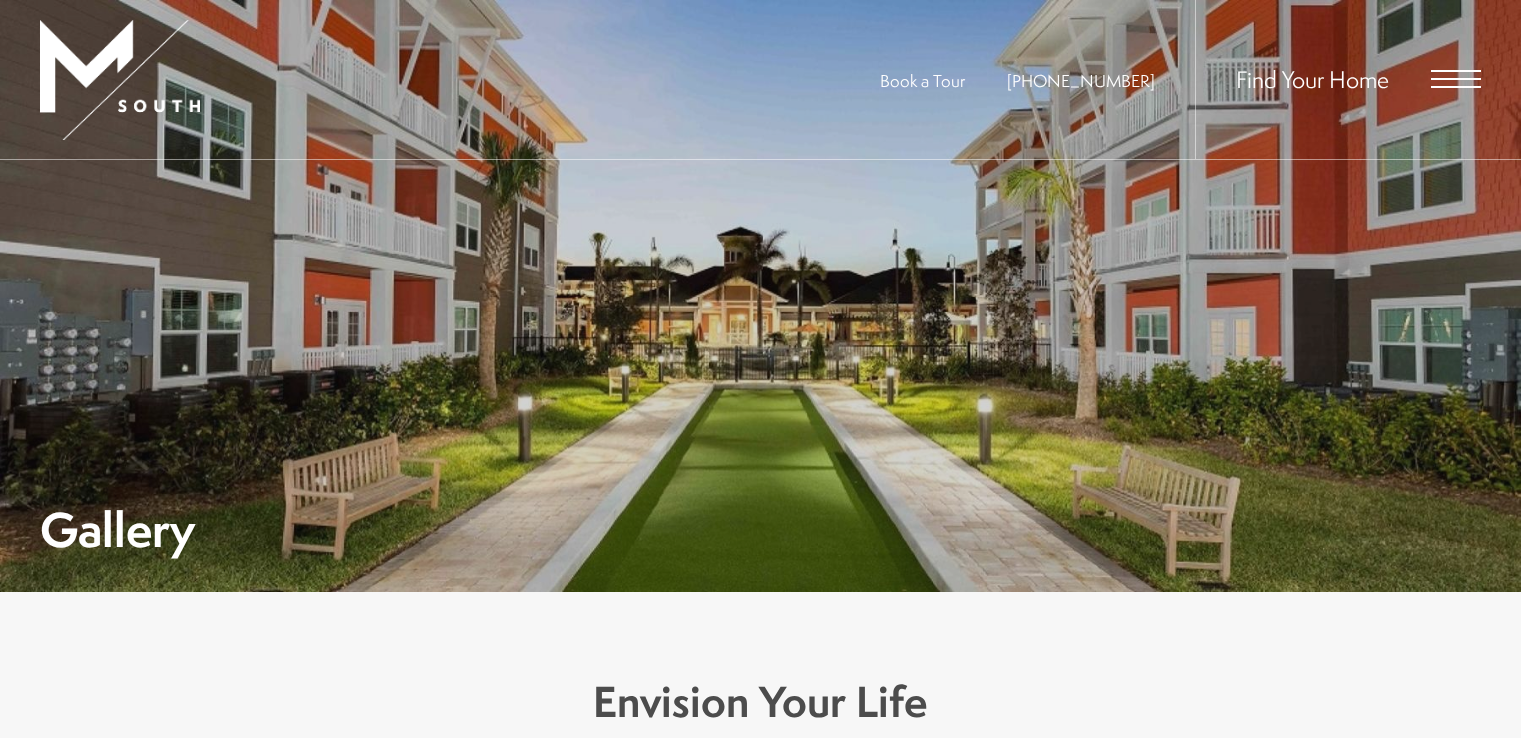 scroll, scrollTop: 0, scrollLeft: 0, axis: both 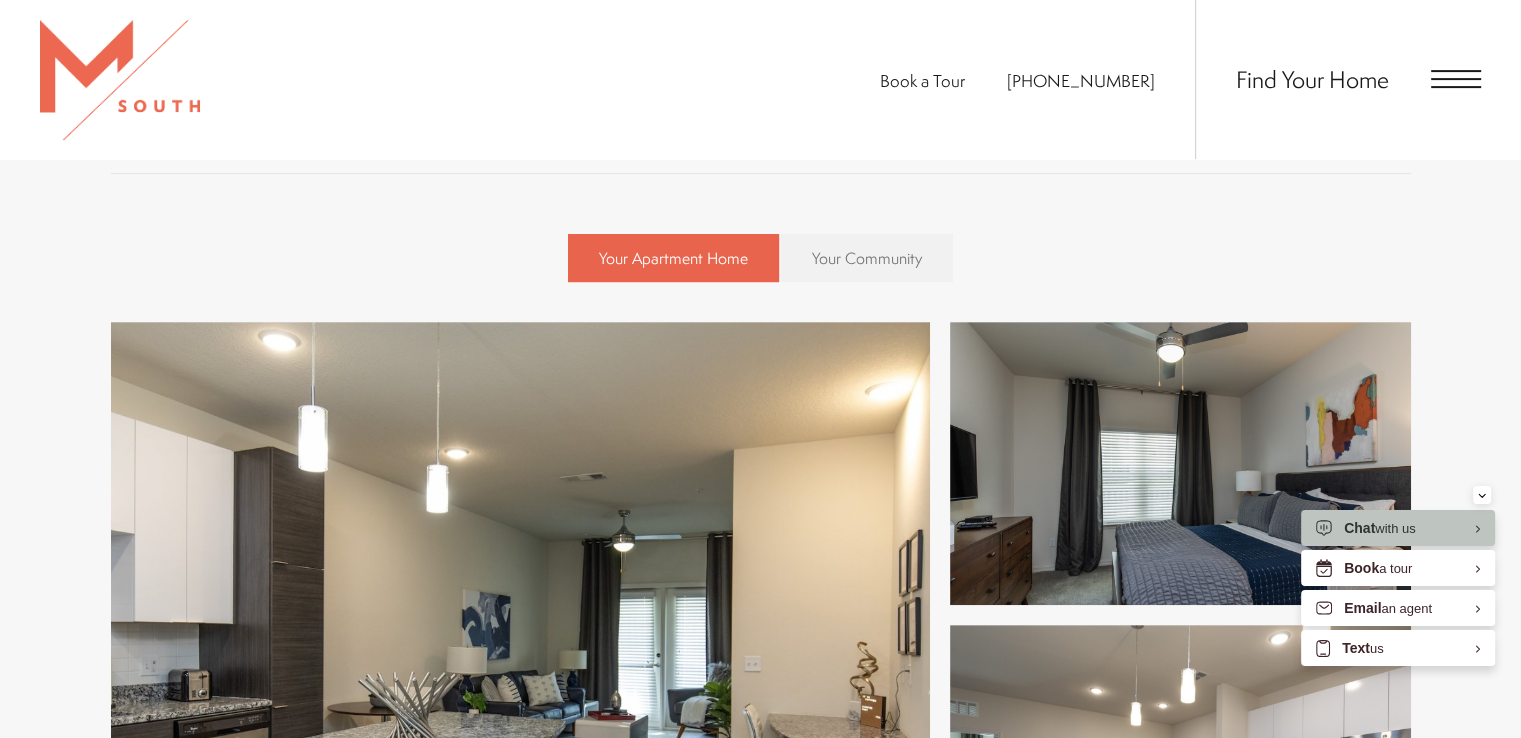 click on "Your Community" at bounding box center (867, 258) 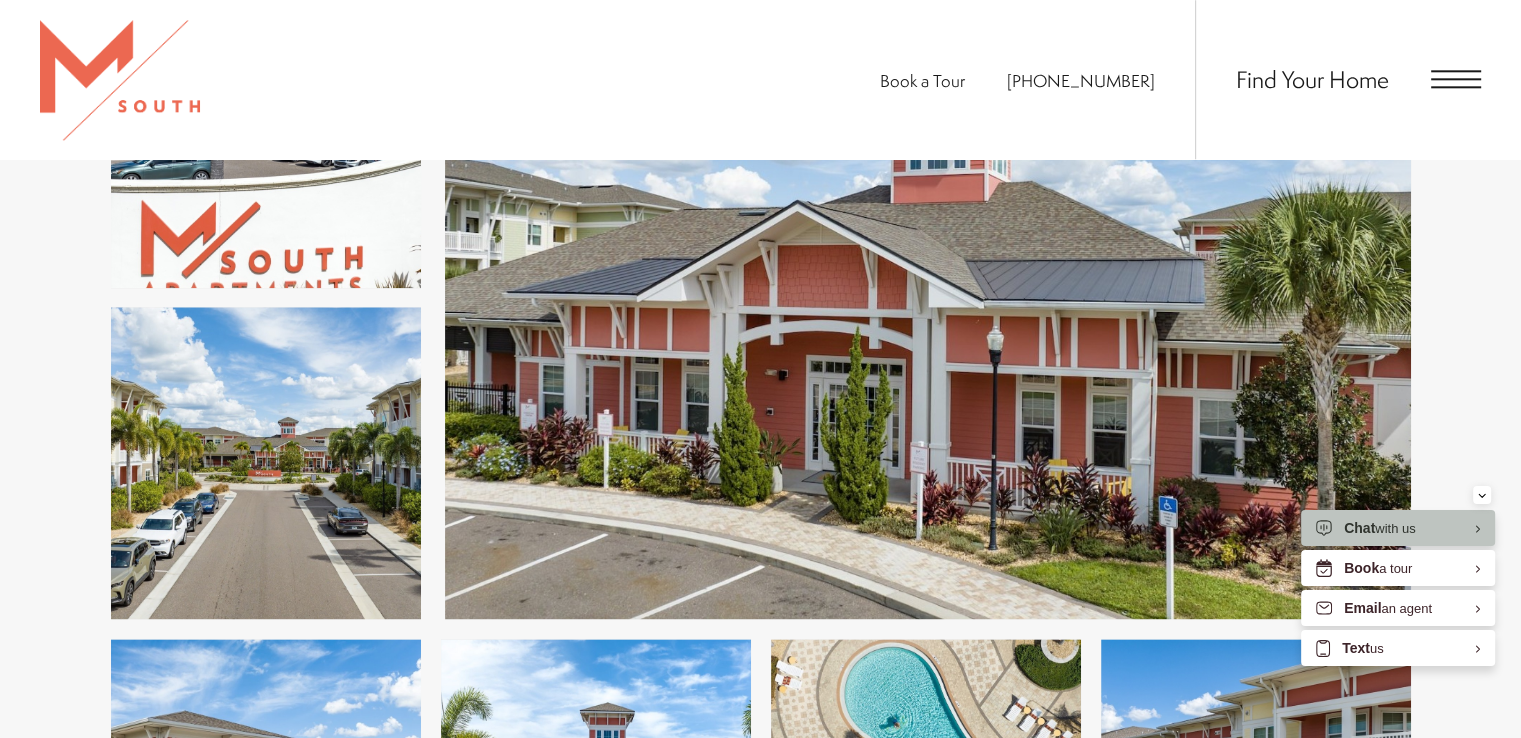scroll, scrollTop: 2317, scrollLeft: 0, axis: vertical 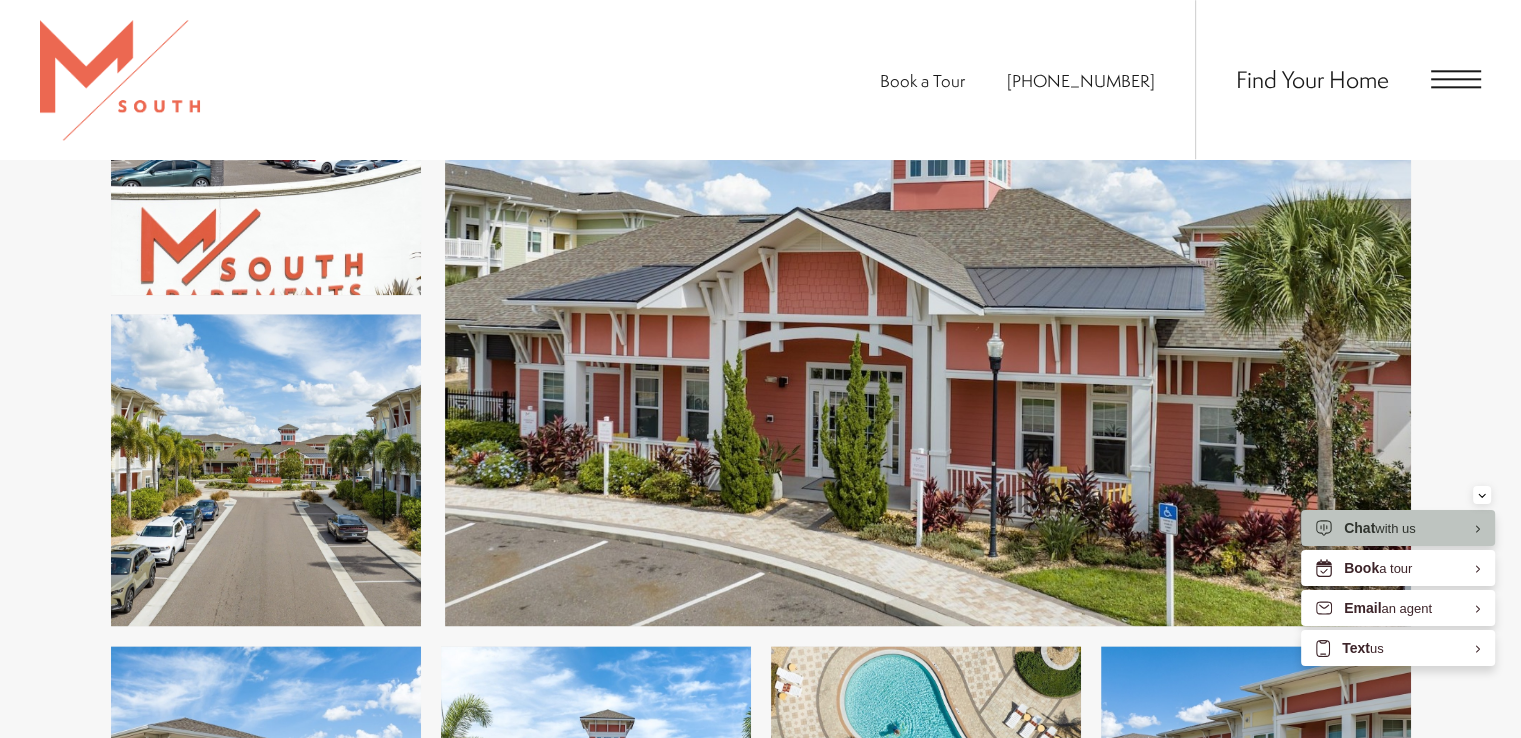 click at bounding box center [266, 470] 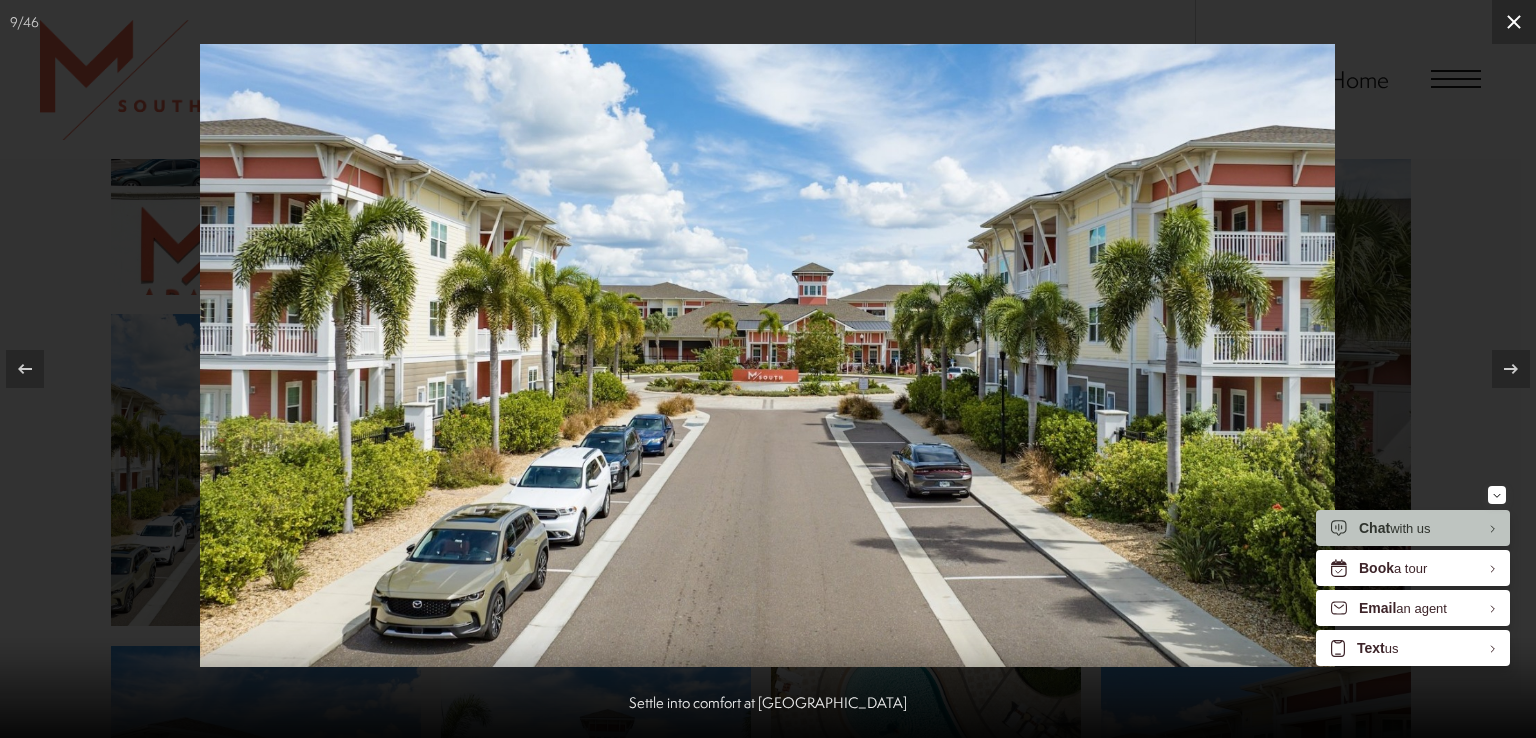 click 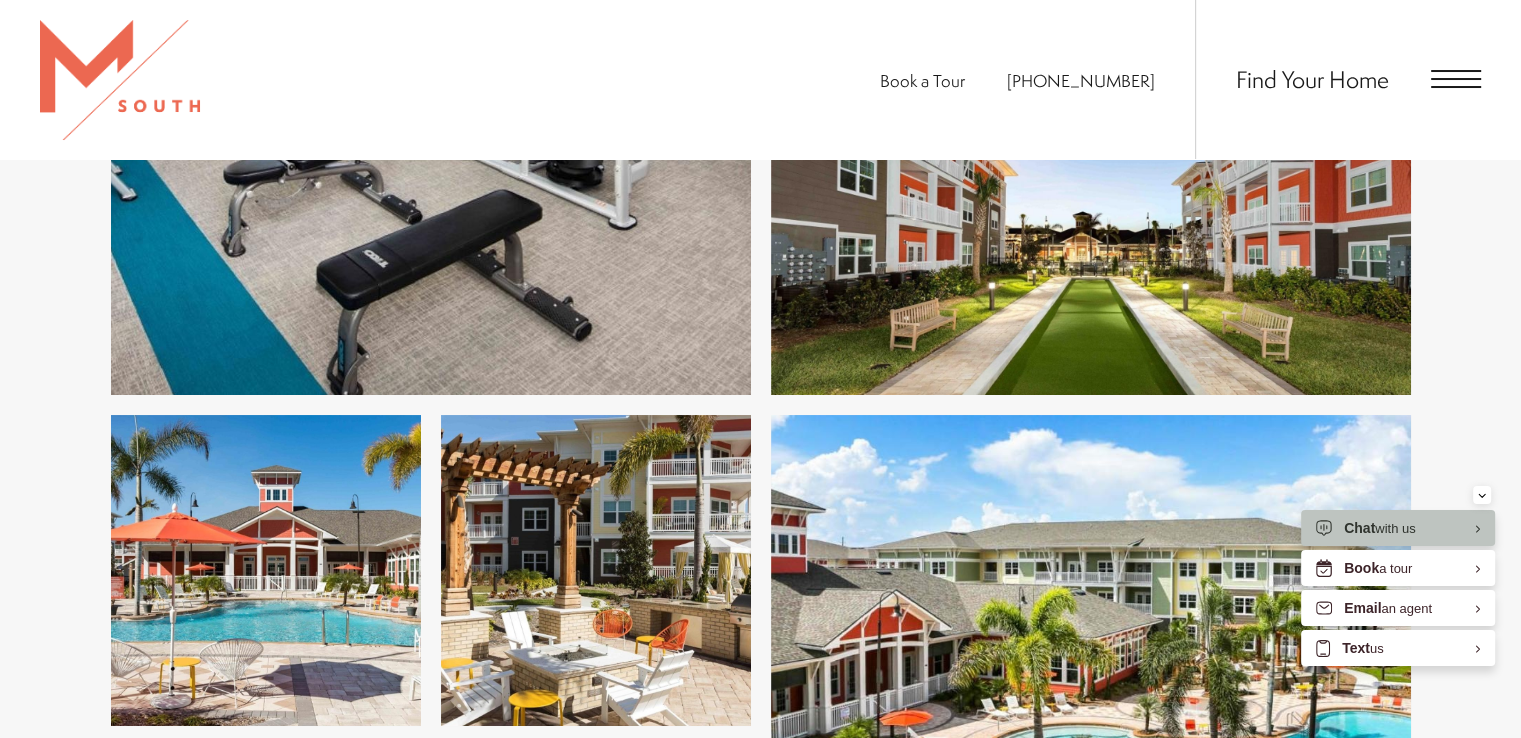 scroll, scrollTop: 7699, scrollLeft: 0, axis: vertical 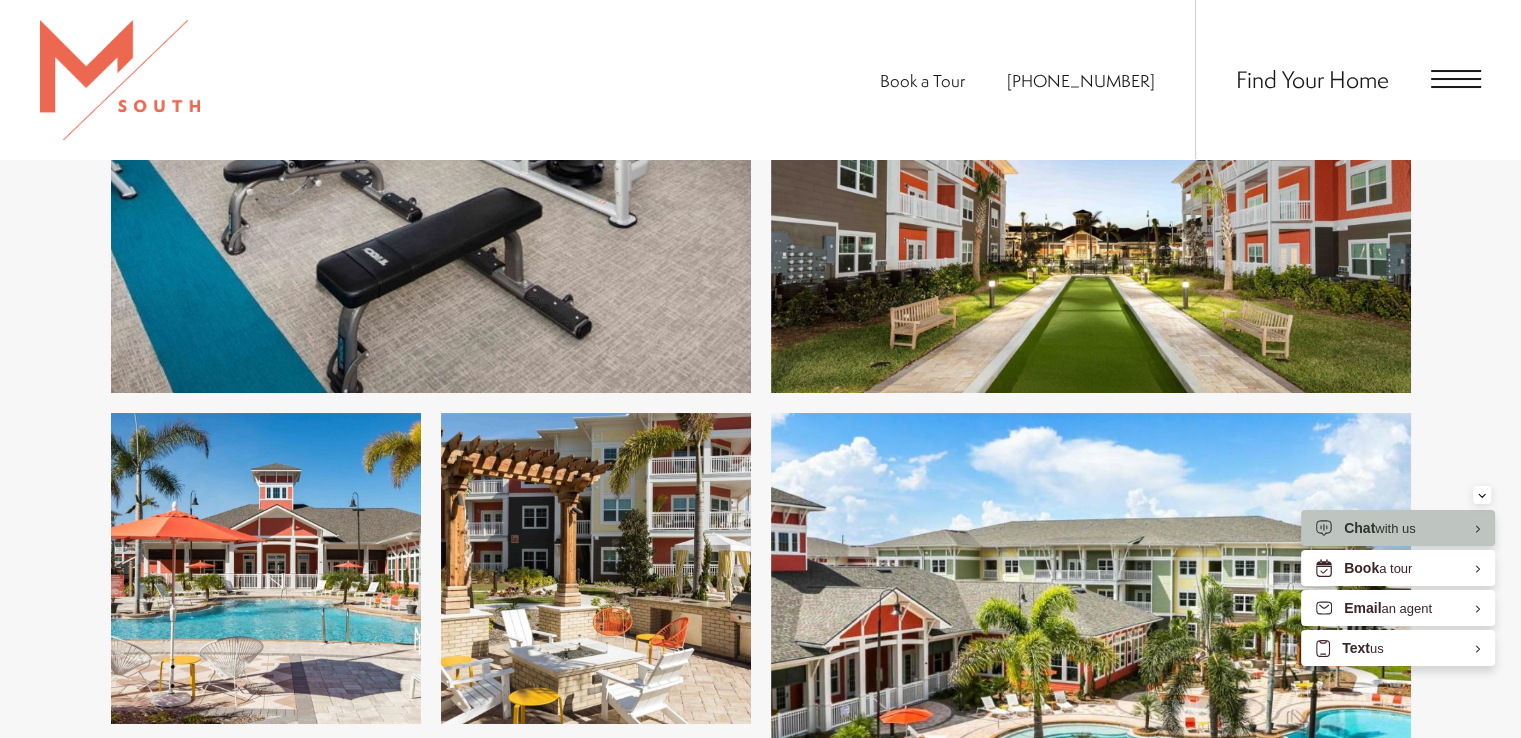 click at bounding box center [1091, 238] 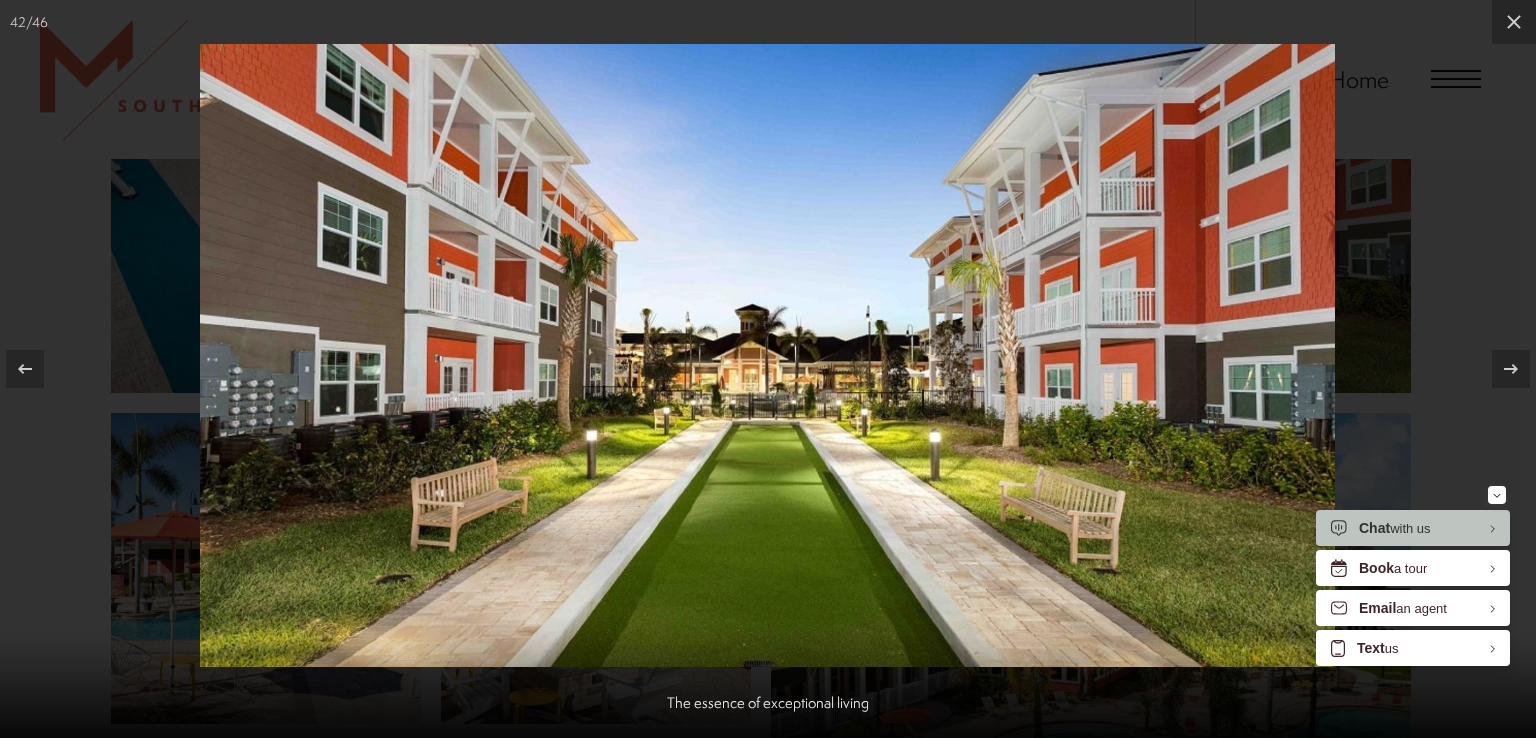 click at bounding box center (767, 355) 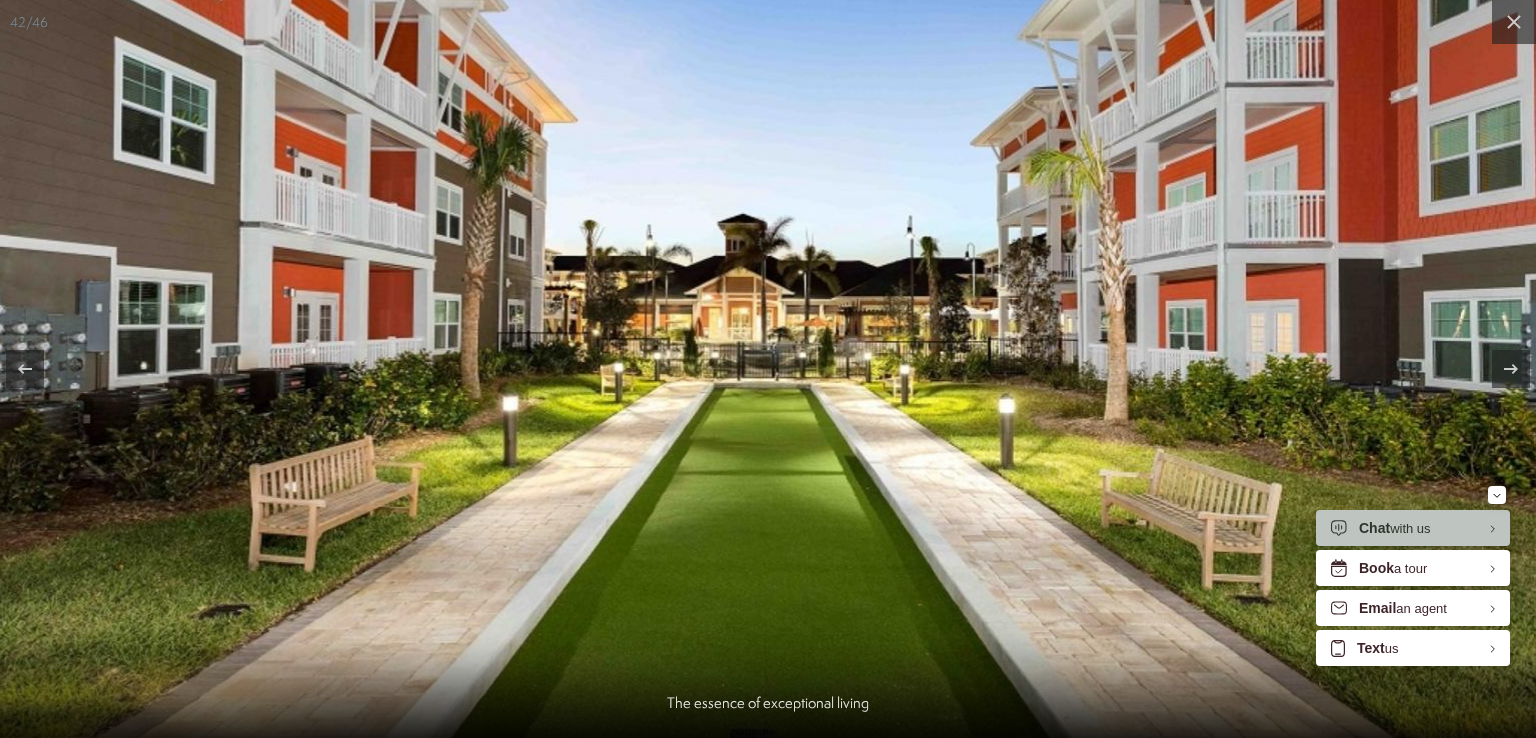 click at bounding box center [764, 288] 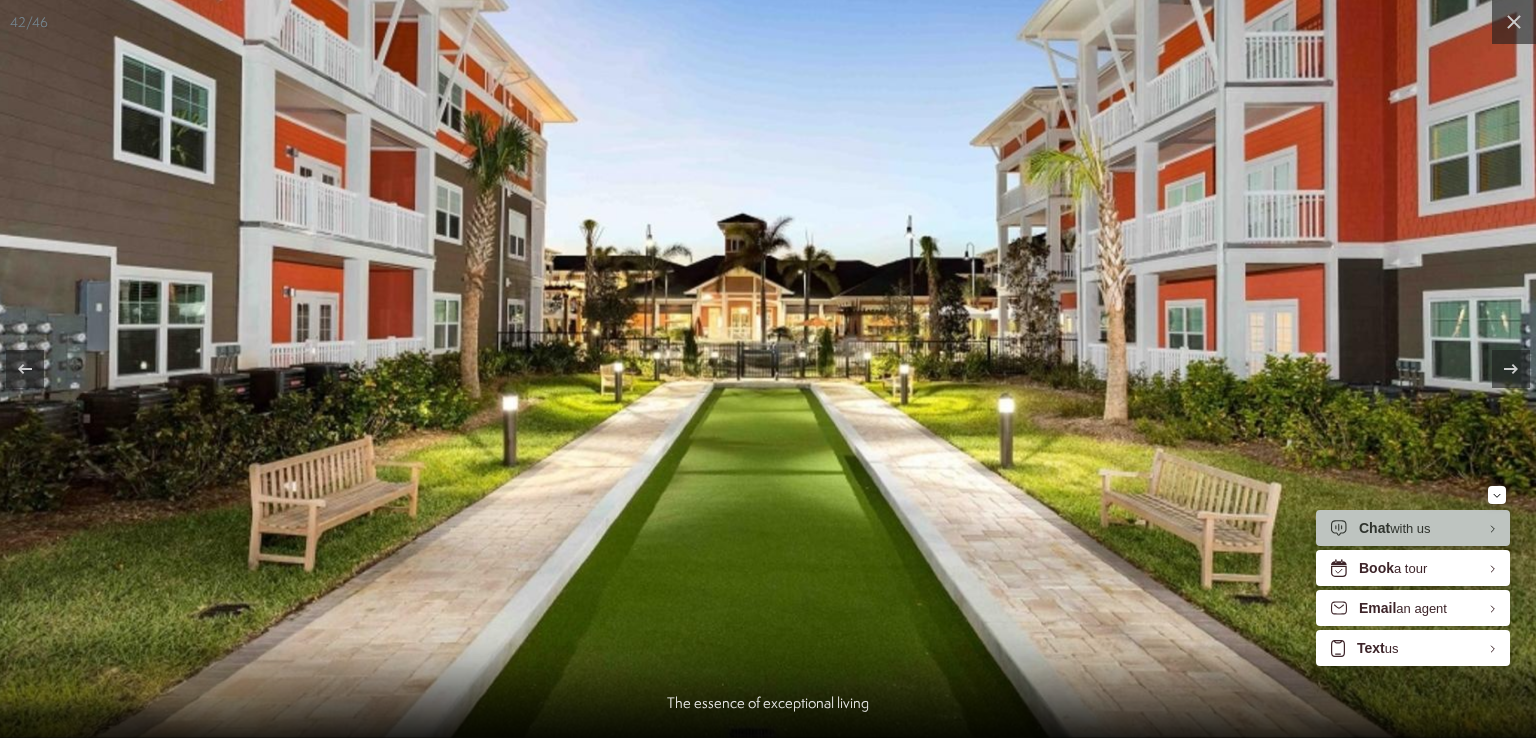 click at bounding box center (764, 288) 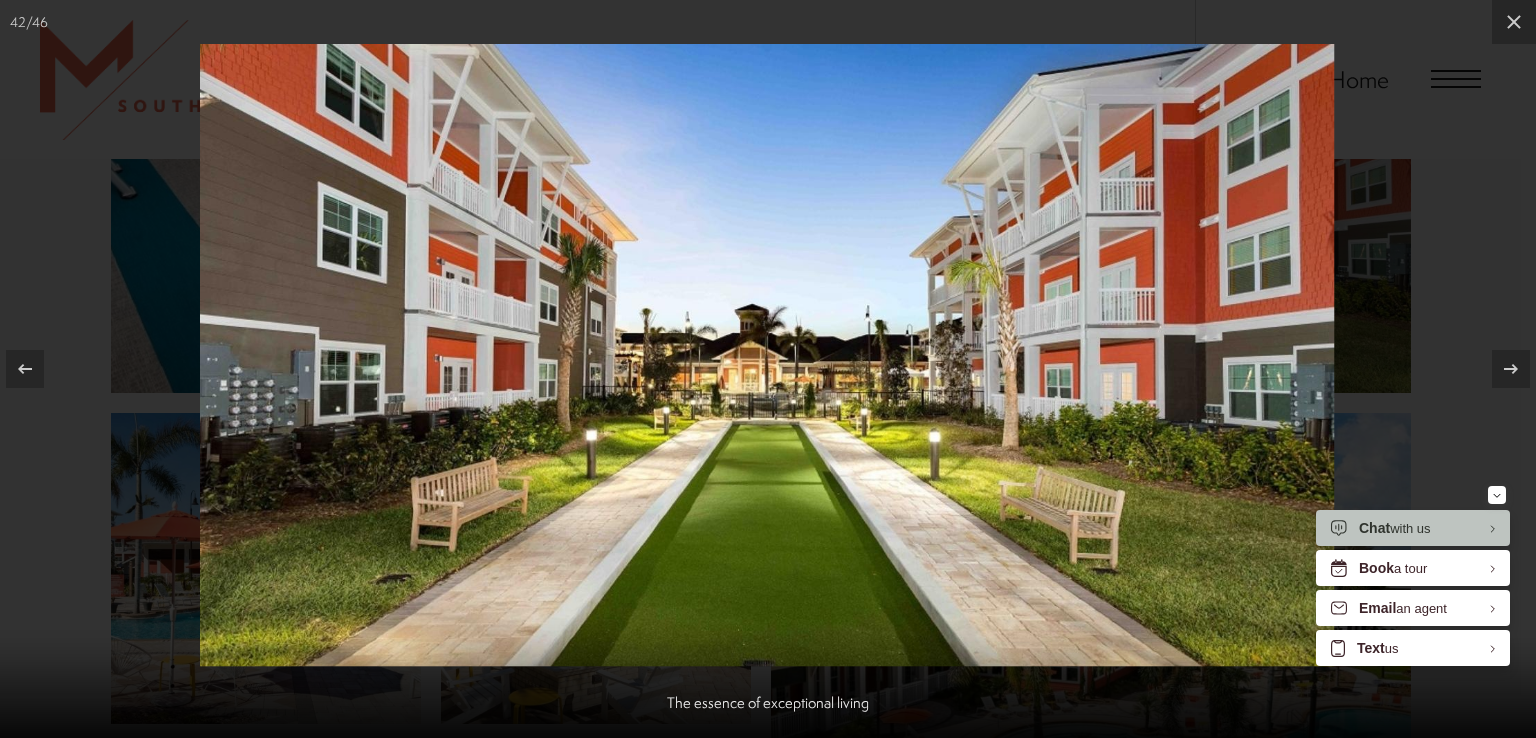 click at bounding box center [767, 355] 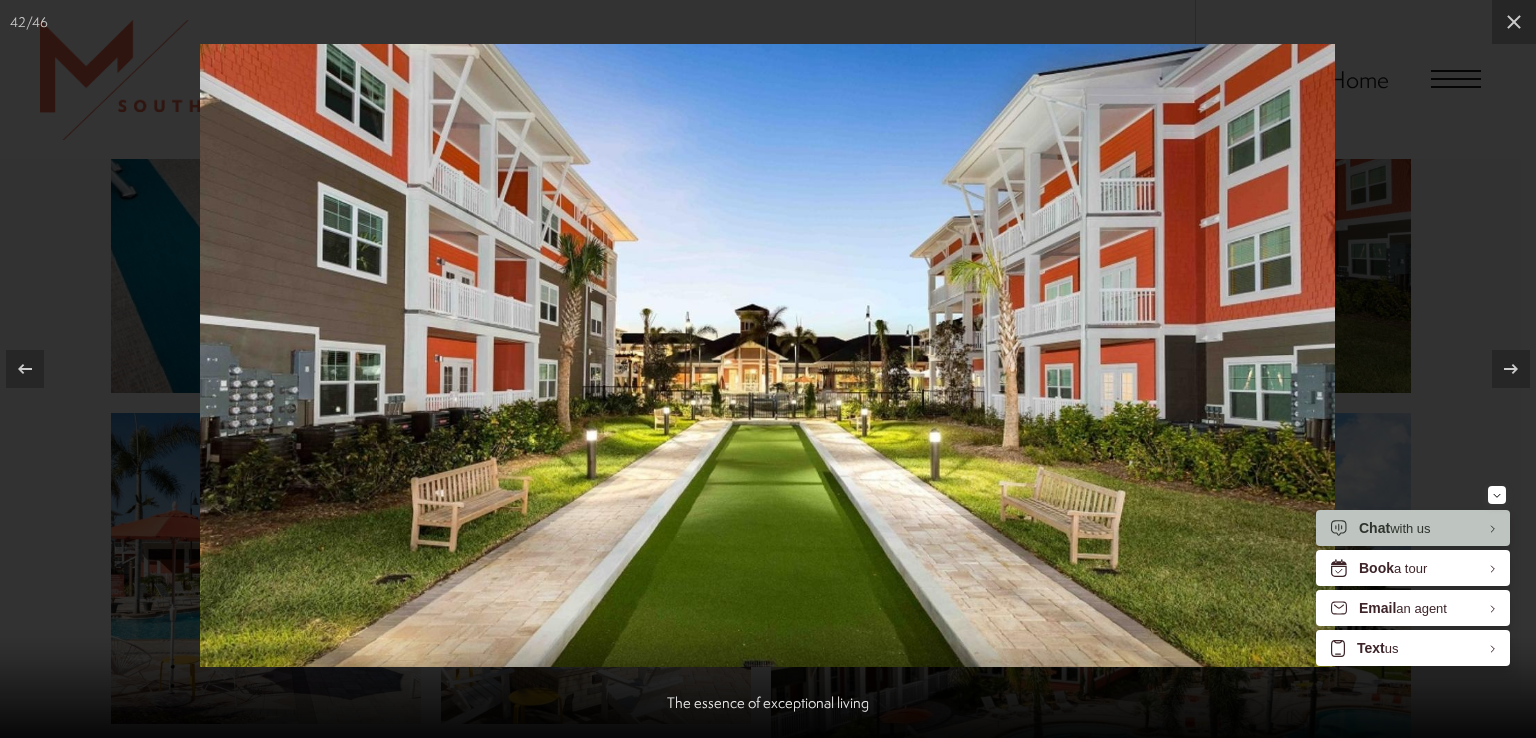 click at bounding box center [767, 355] 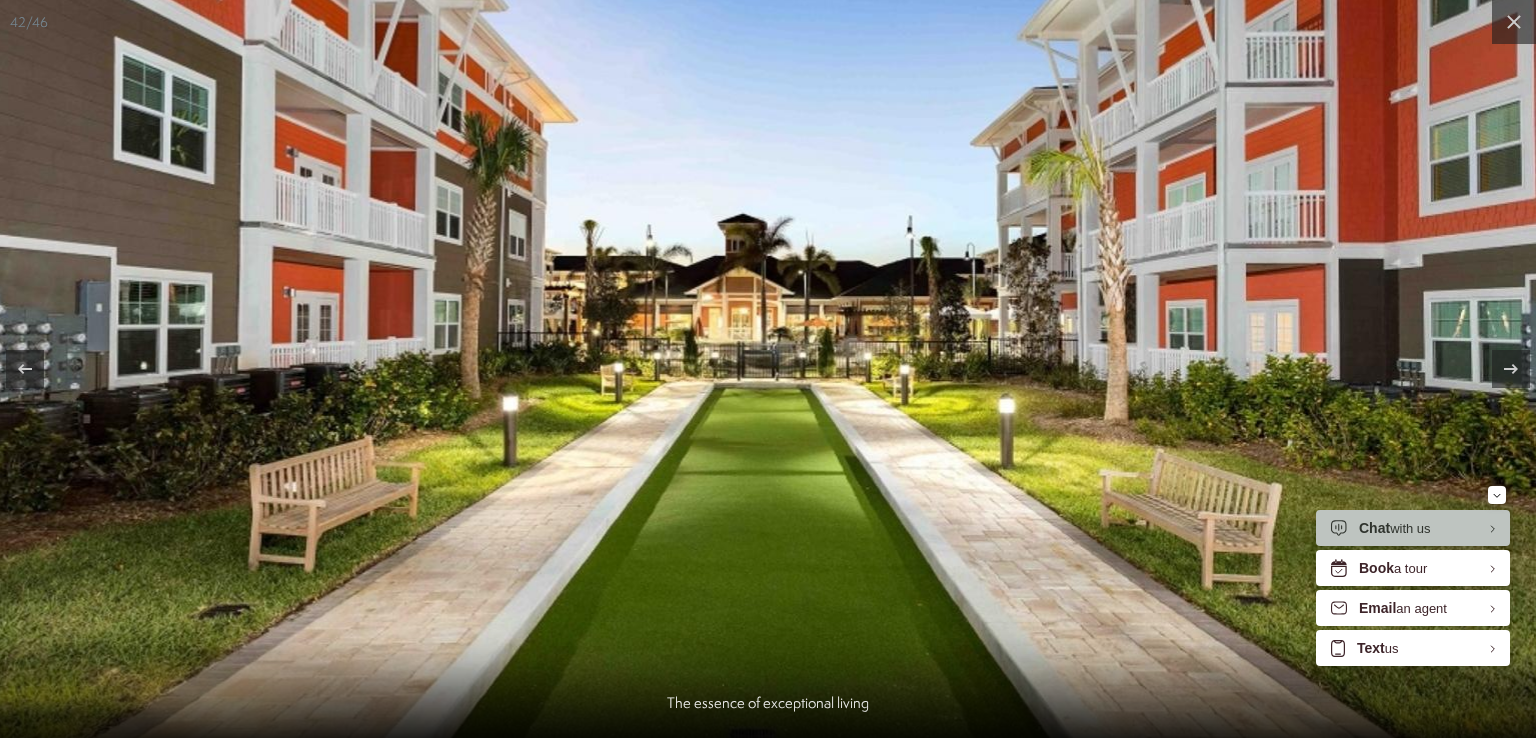 click at bounding box center [764, 288] 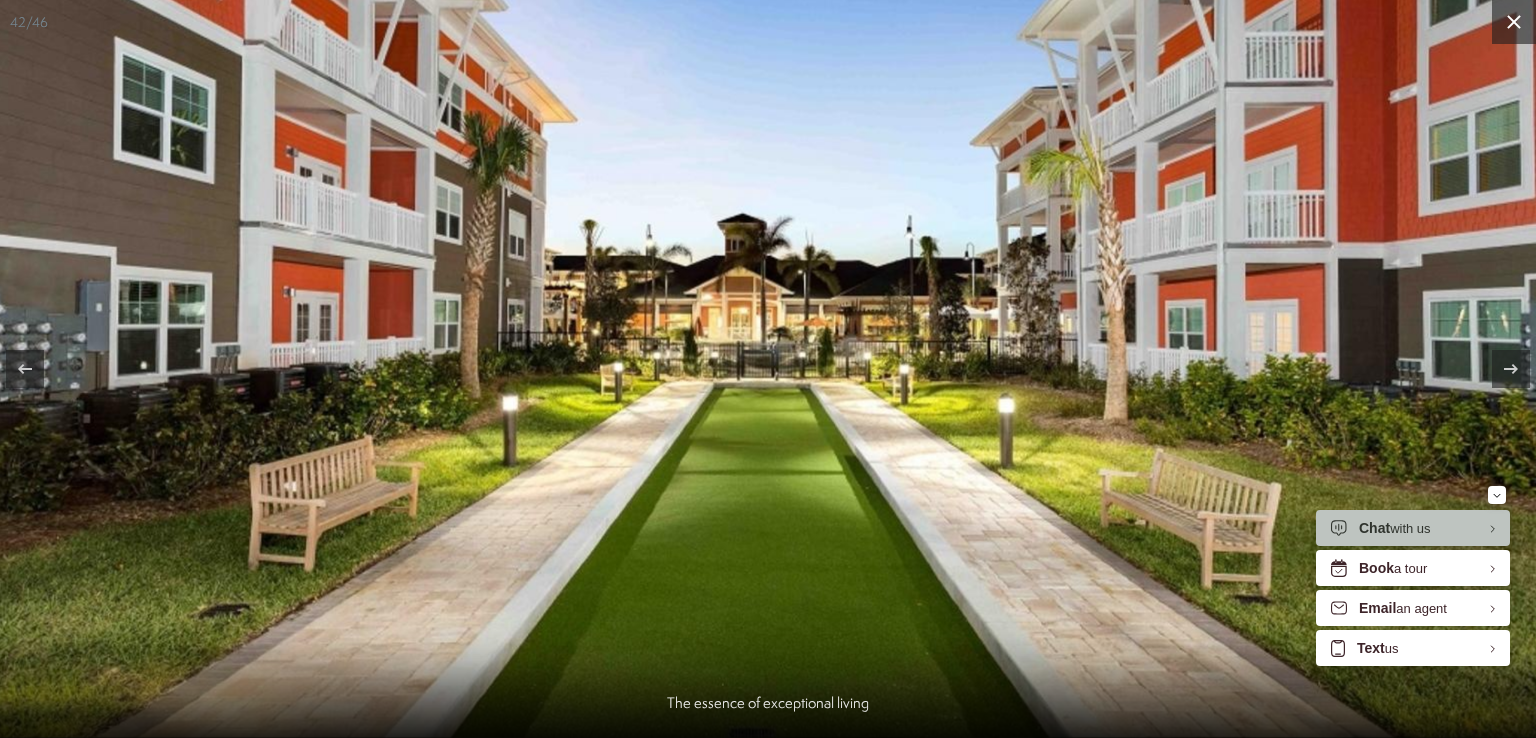 click at bounding box center (1514, 22) 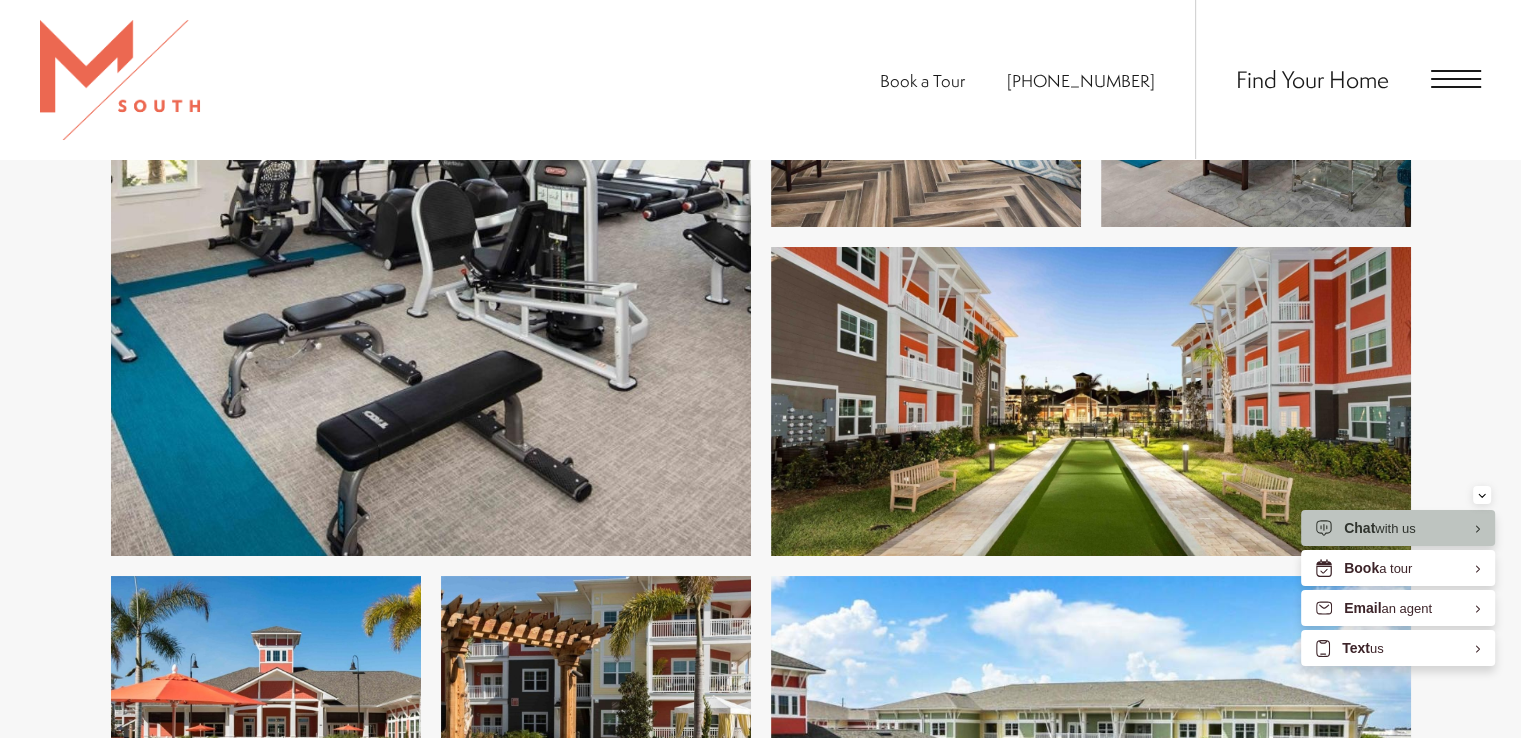 scroll, scrollTop: 7524, scrollLeft: 0, axis: vertical 